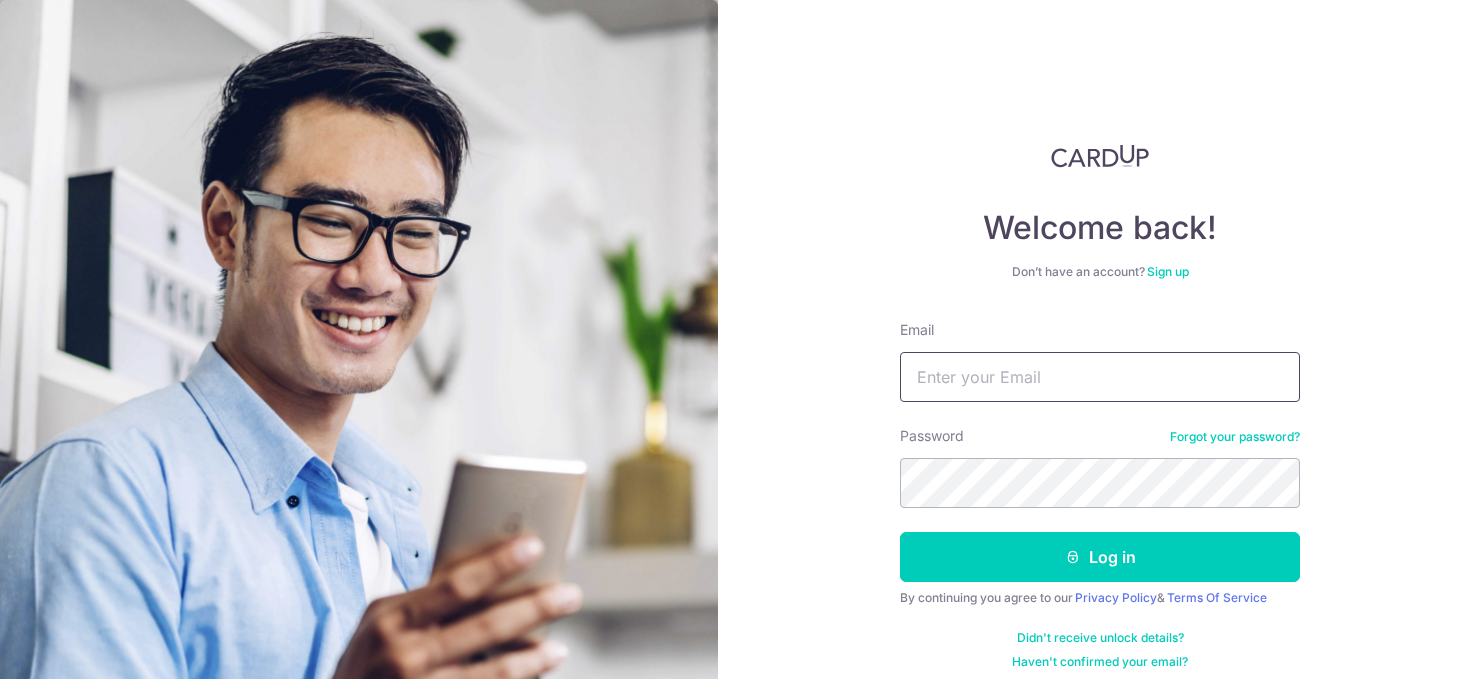 scroll, scrollTop: 0, scrollLeft: 0, axis: both 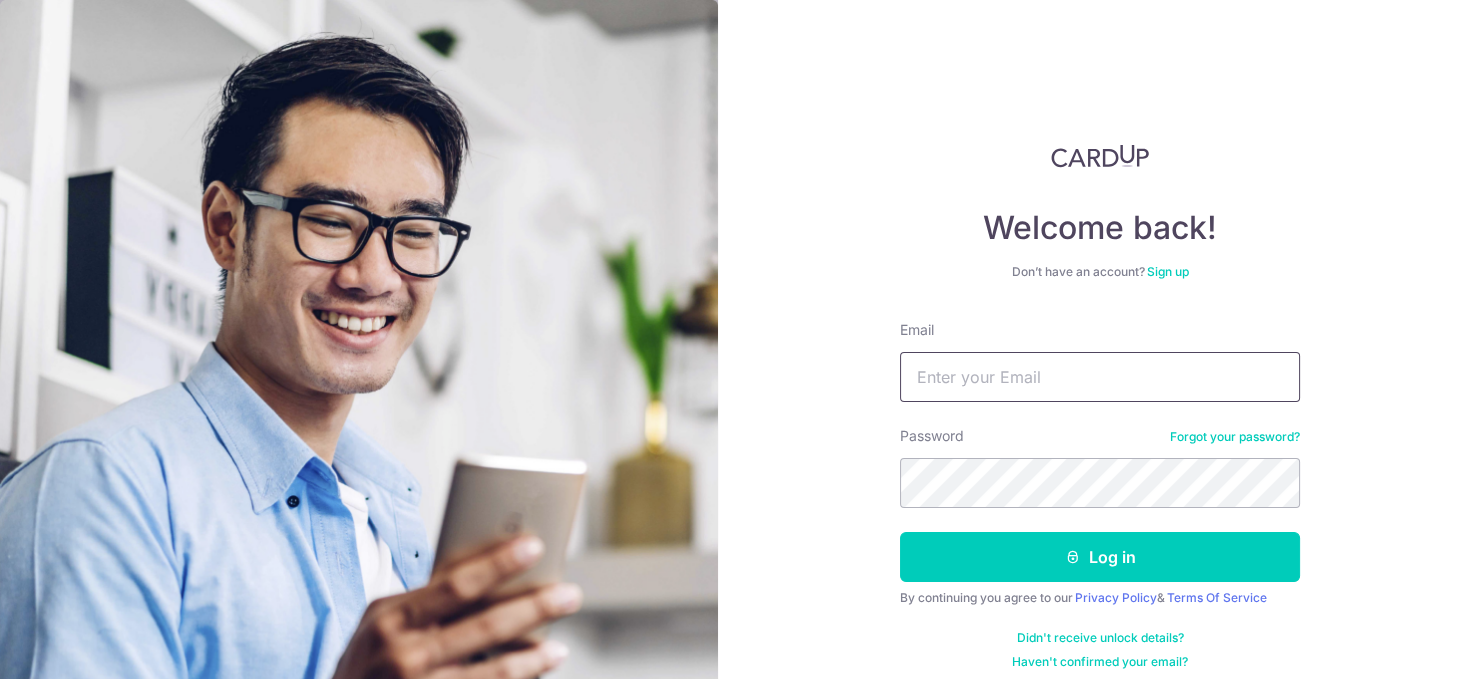 click on "Email" at bounding box center [1100, 377] 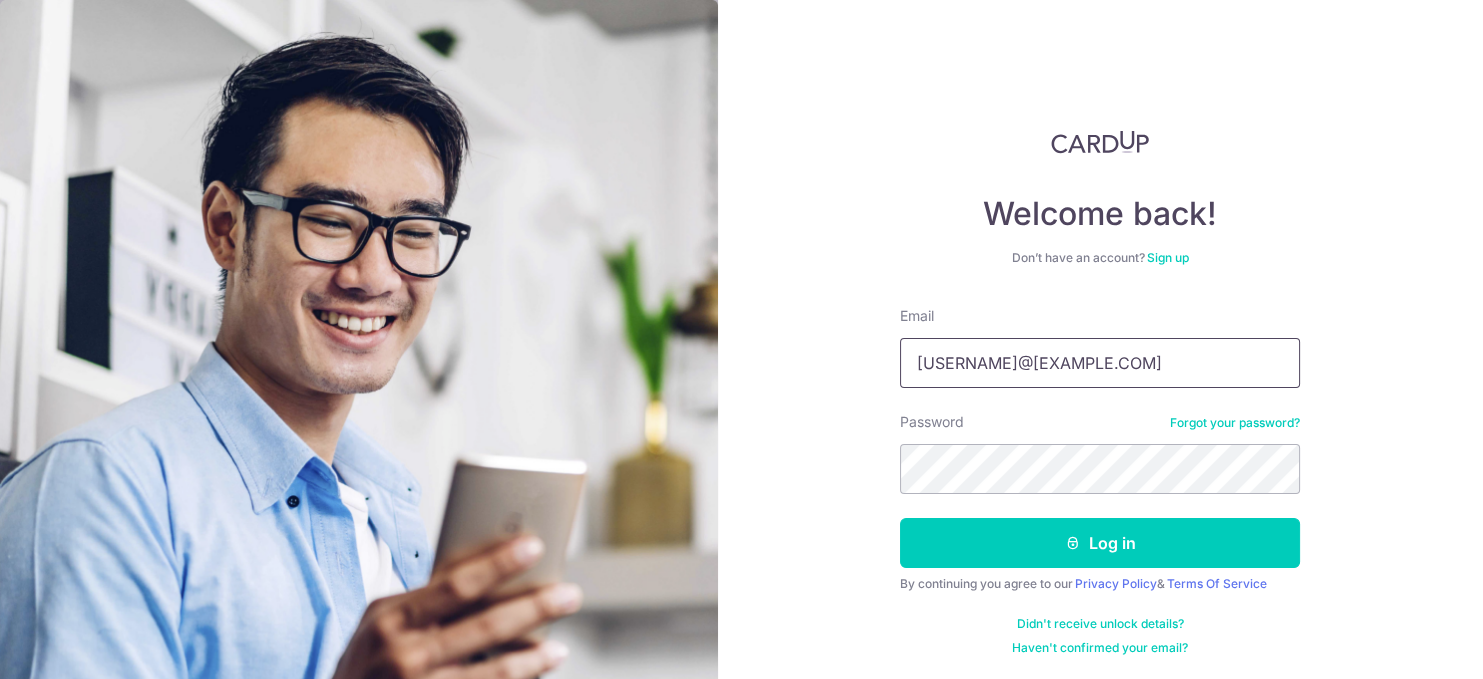 type on "kennethtan16@hotmail.com" 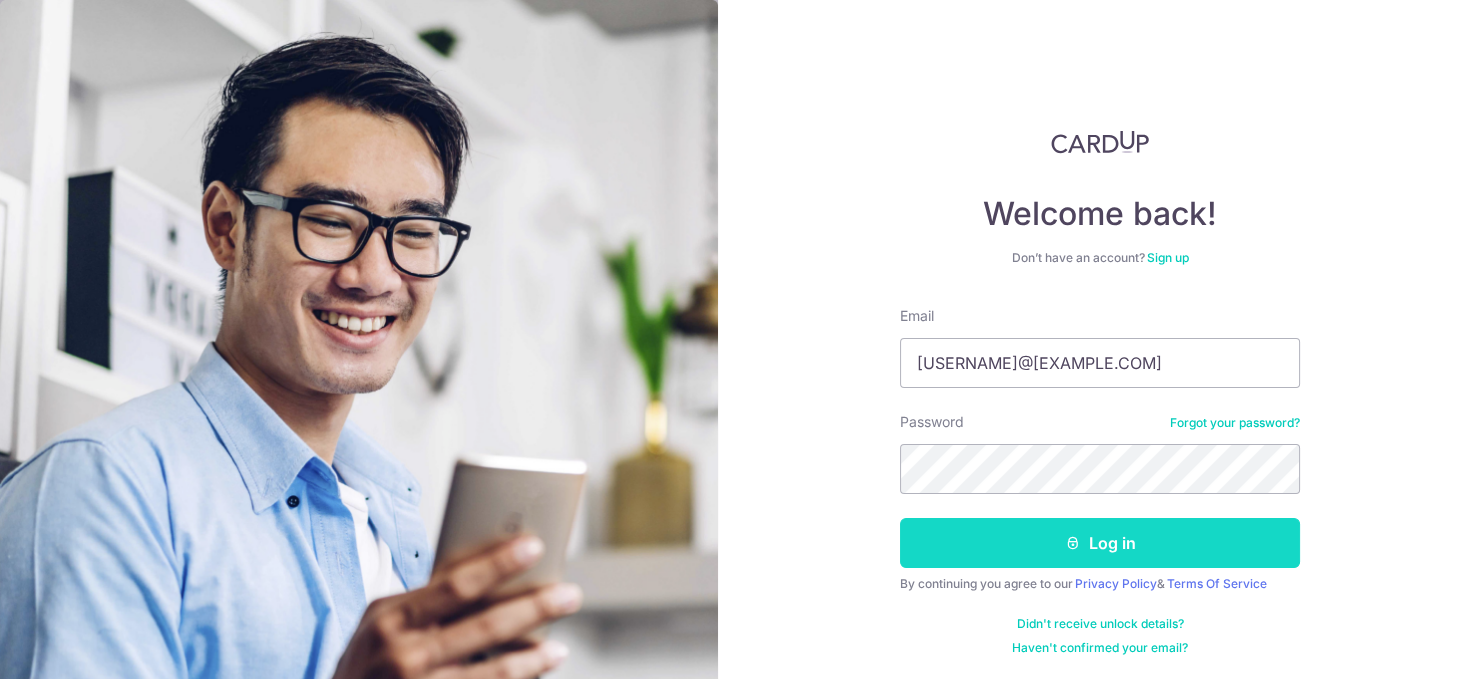 click on "Log in" at bounding box center [1100, 543] 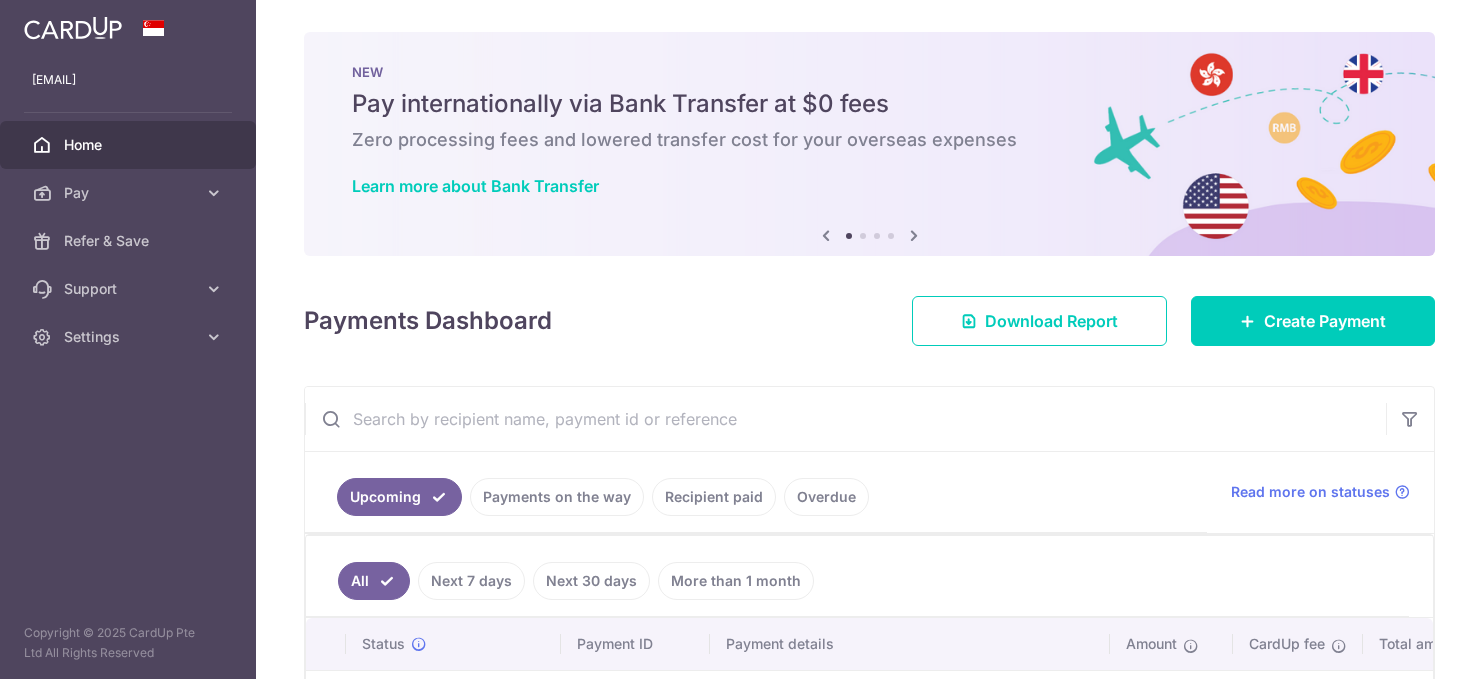 scroll, scrollTop: 0, scrollLeft: 0, axis: both 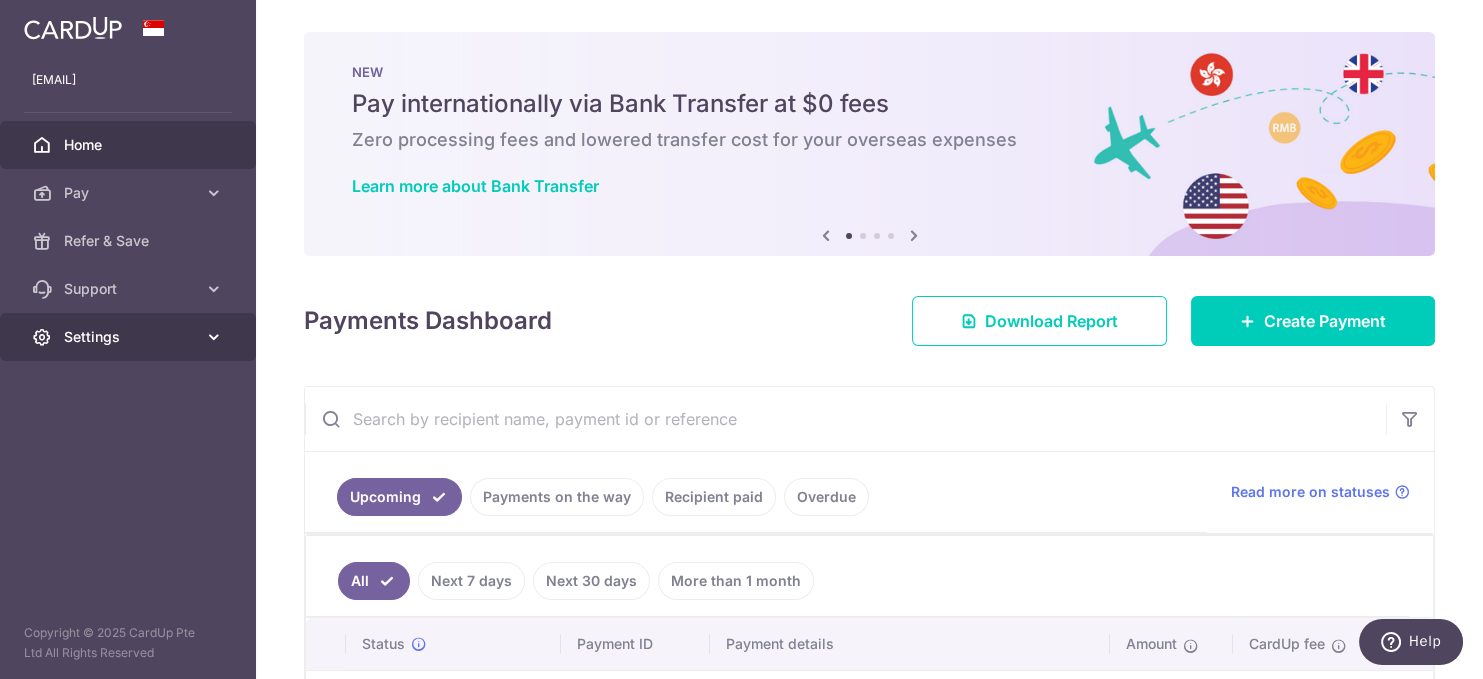 click at bounding box center [214, 337] 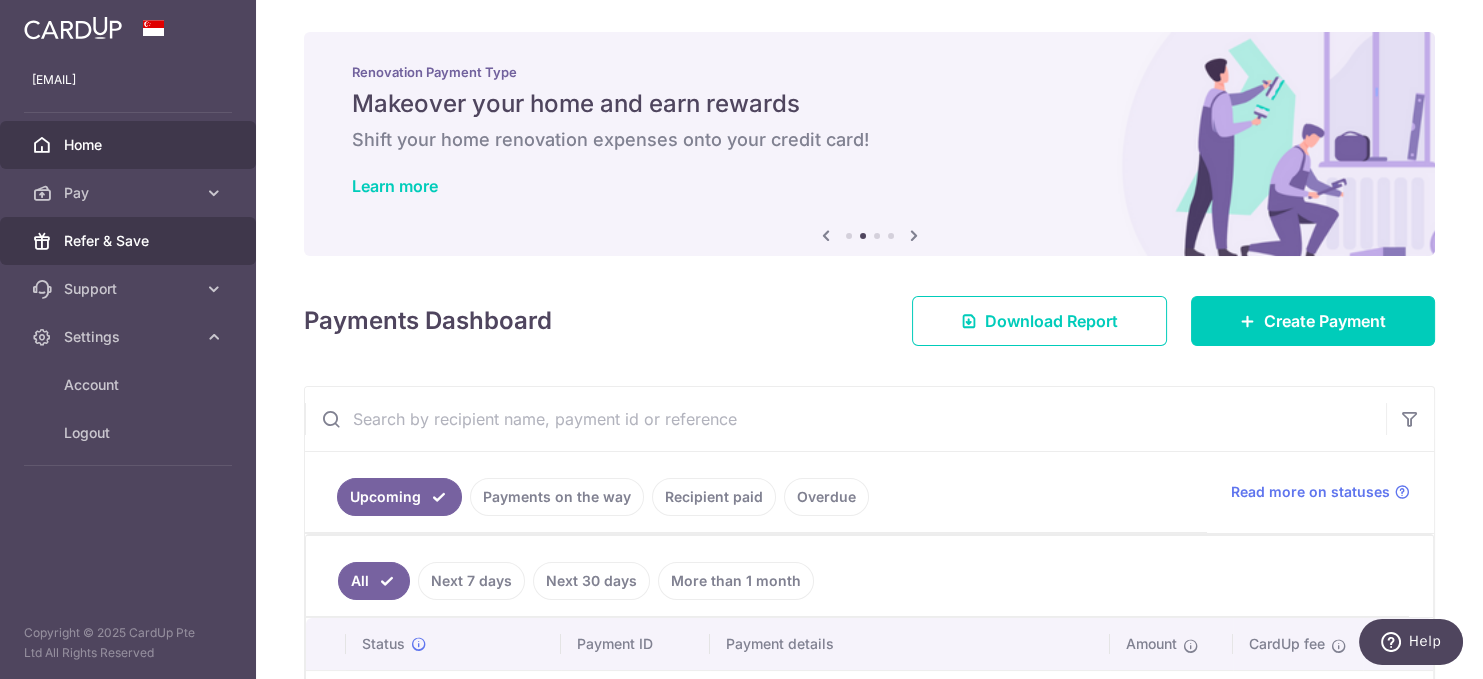 click on "Refer & Save" at bounding box center (130, 241) 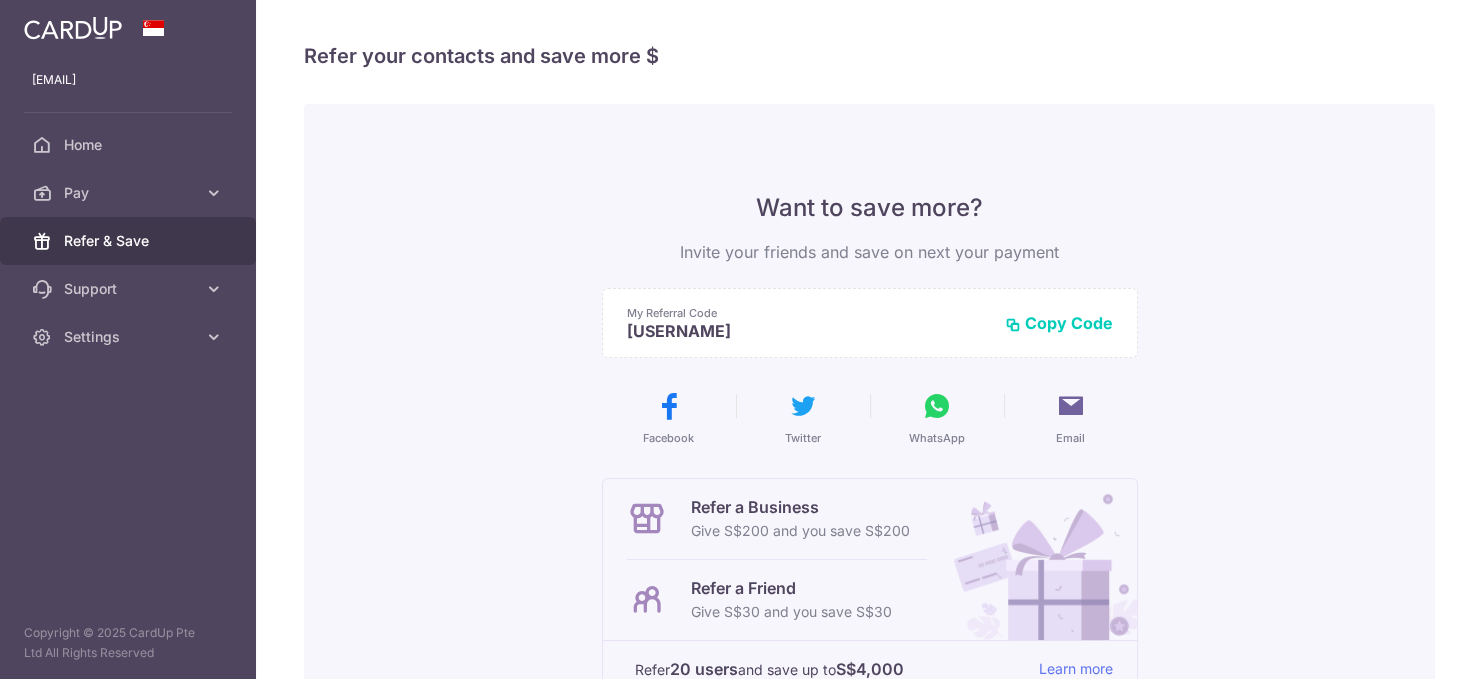 scroll, scrollTop: 0, scrollLeft: 0, axis: both 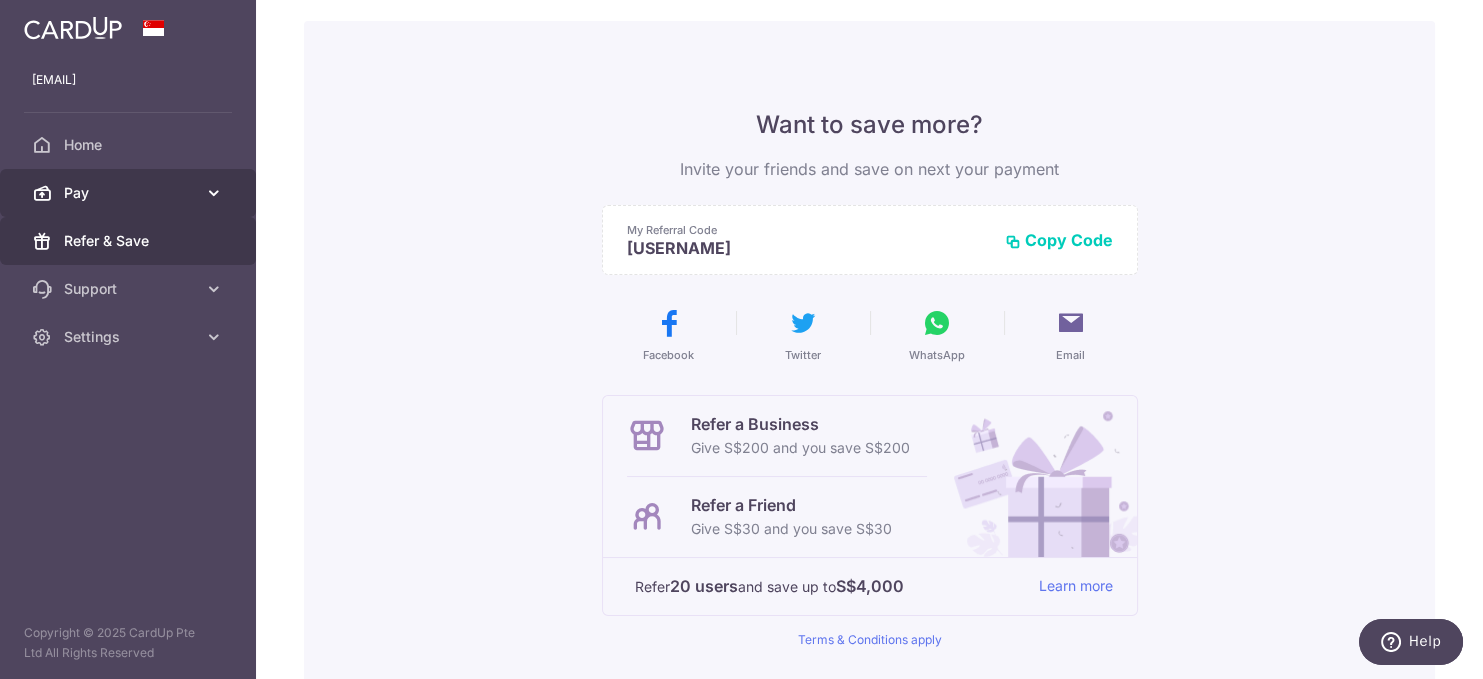 click at bounding box center [214, 193] 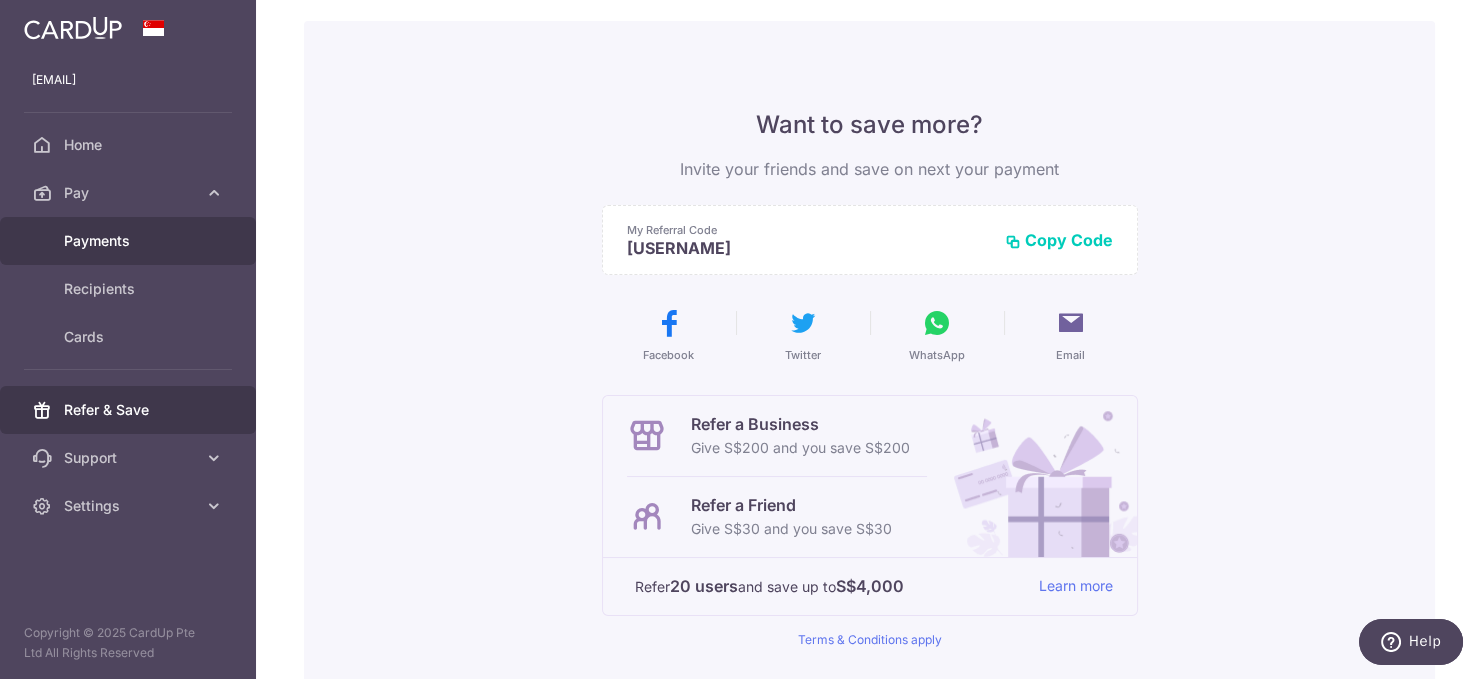click on "Payments" at bounding box center [130, 241] 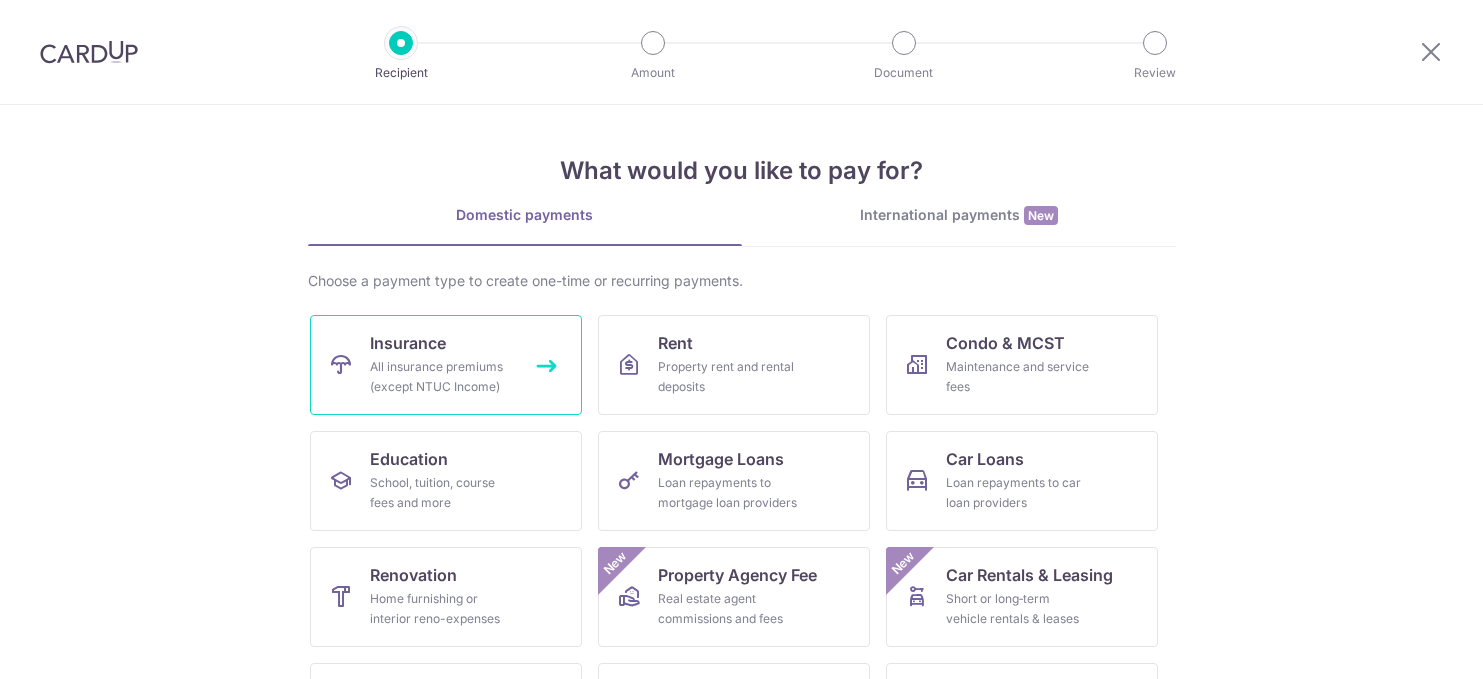 scroll, scrollTop: 0, scrollLeft: 0, axis: both 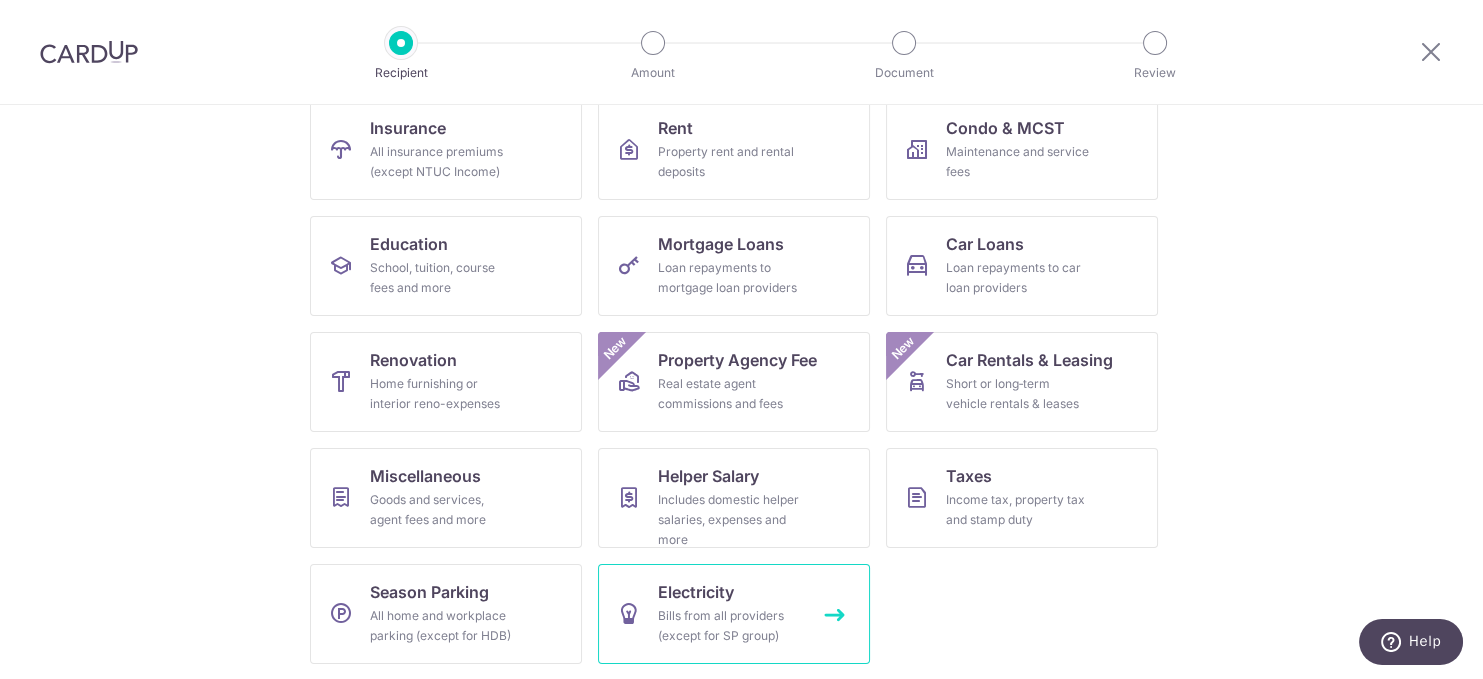 click on "Bills from all providers (except for SP group)" at bounding box center (730, 626) 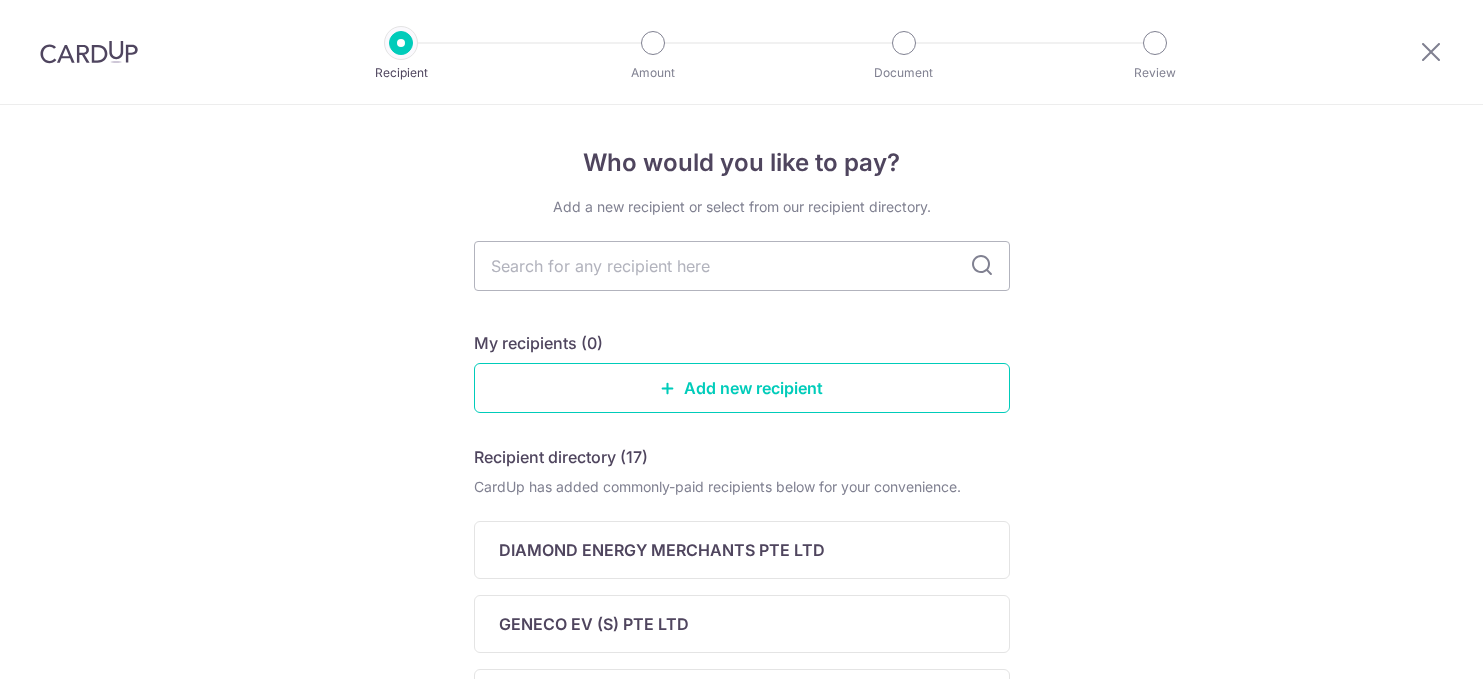 scroll, scrollTop: 0, scrollLeft: 0, axis: both 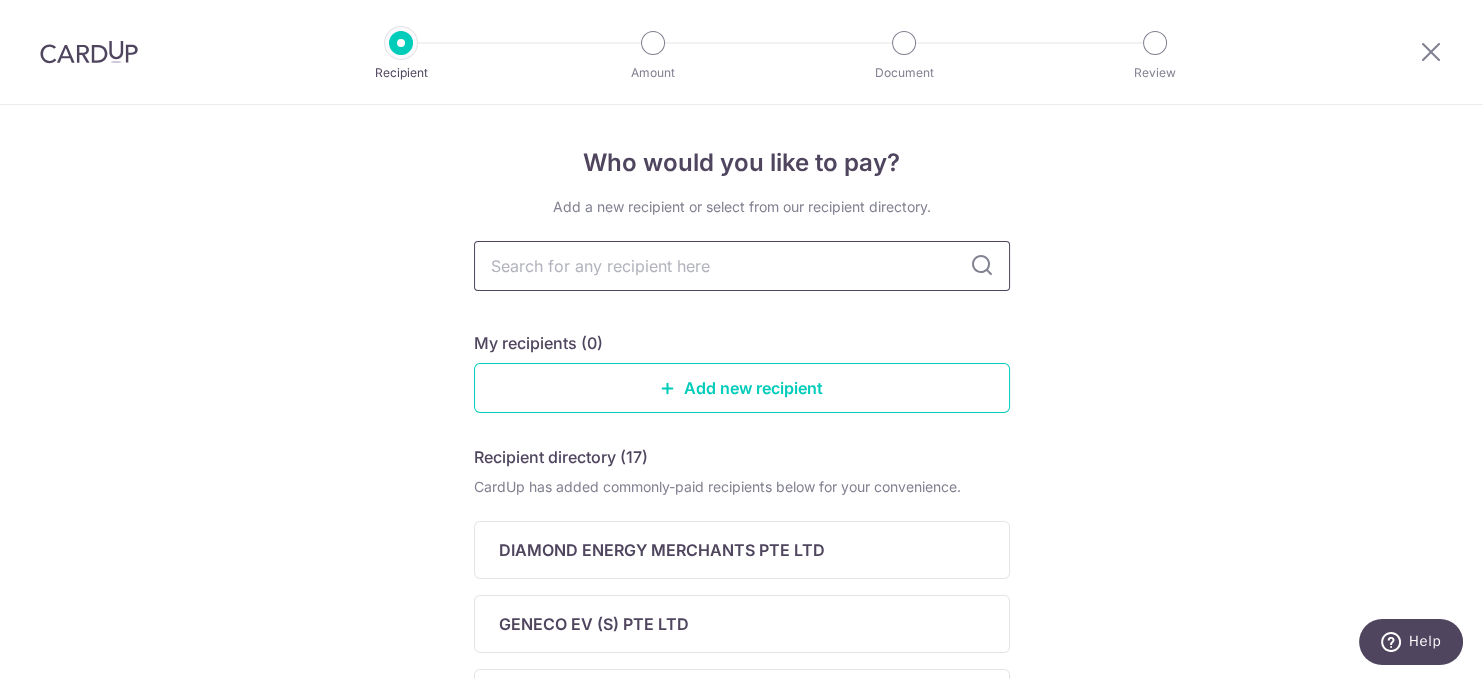 click at bounding box center [742, 266] 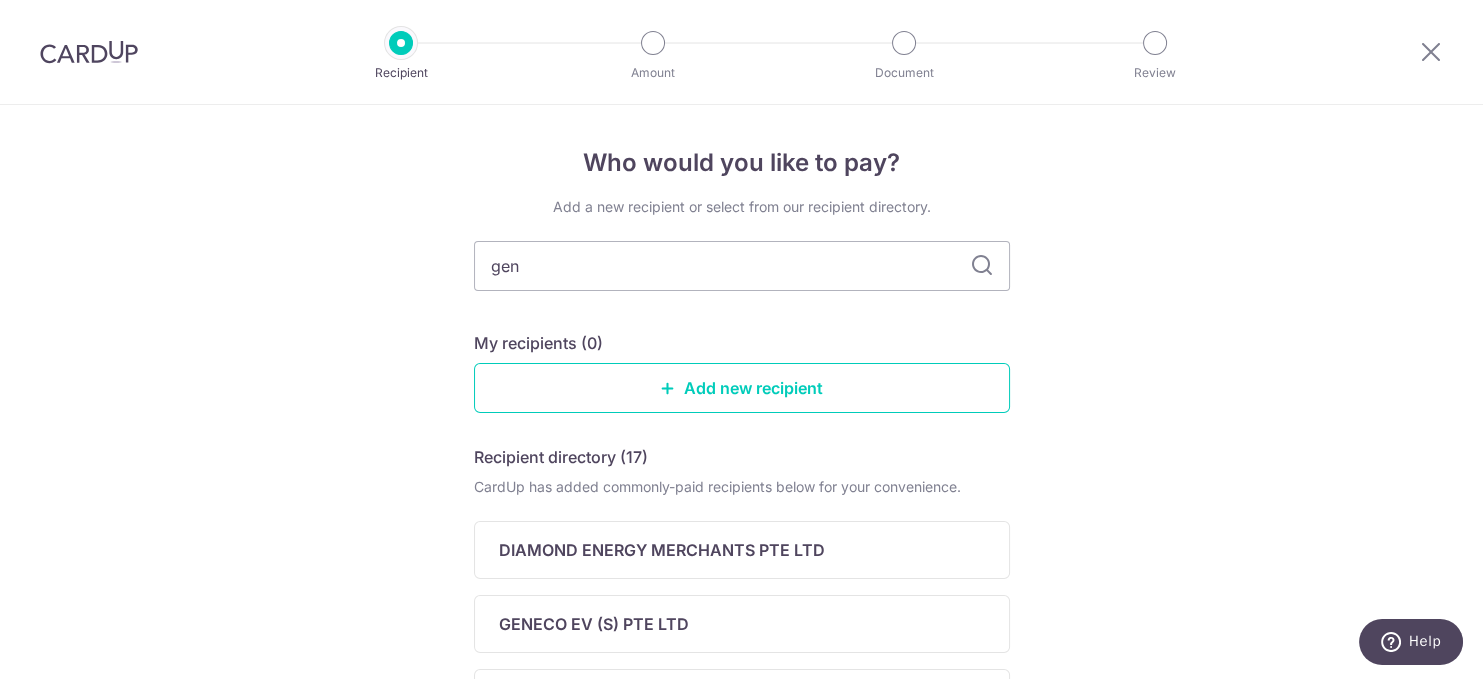 type on "gene" 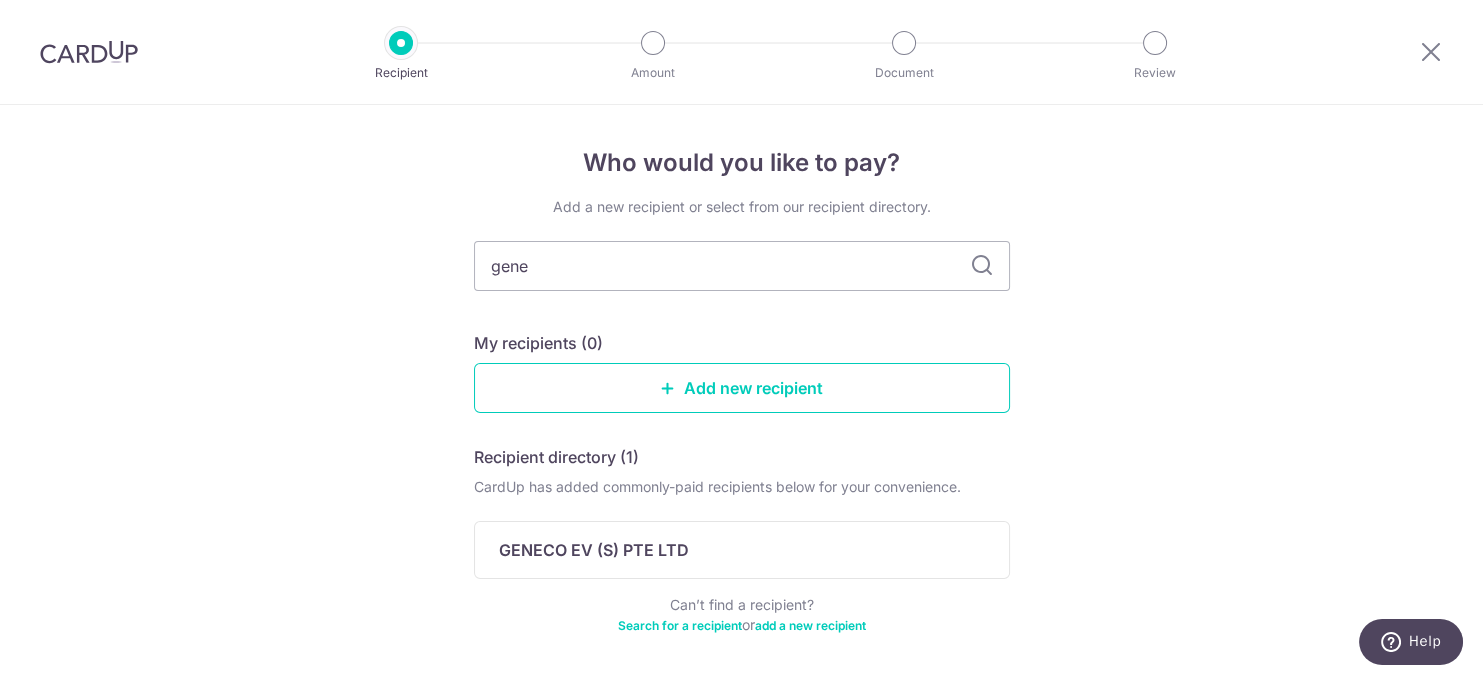 type on "geneo" 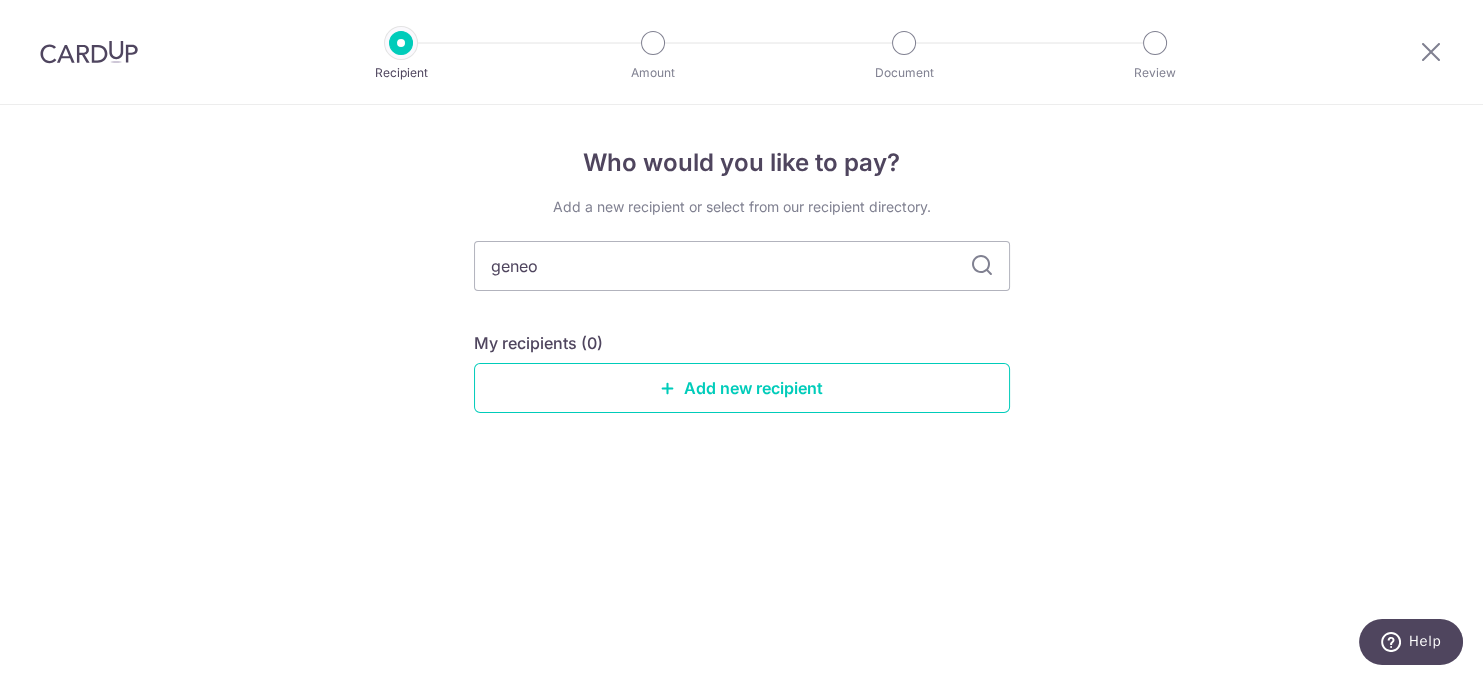 type on "gene" 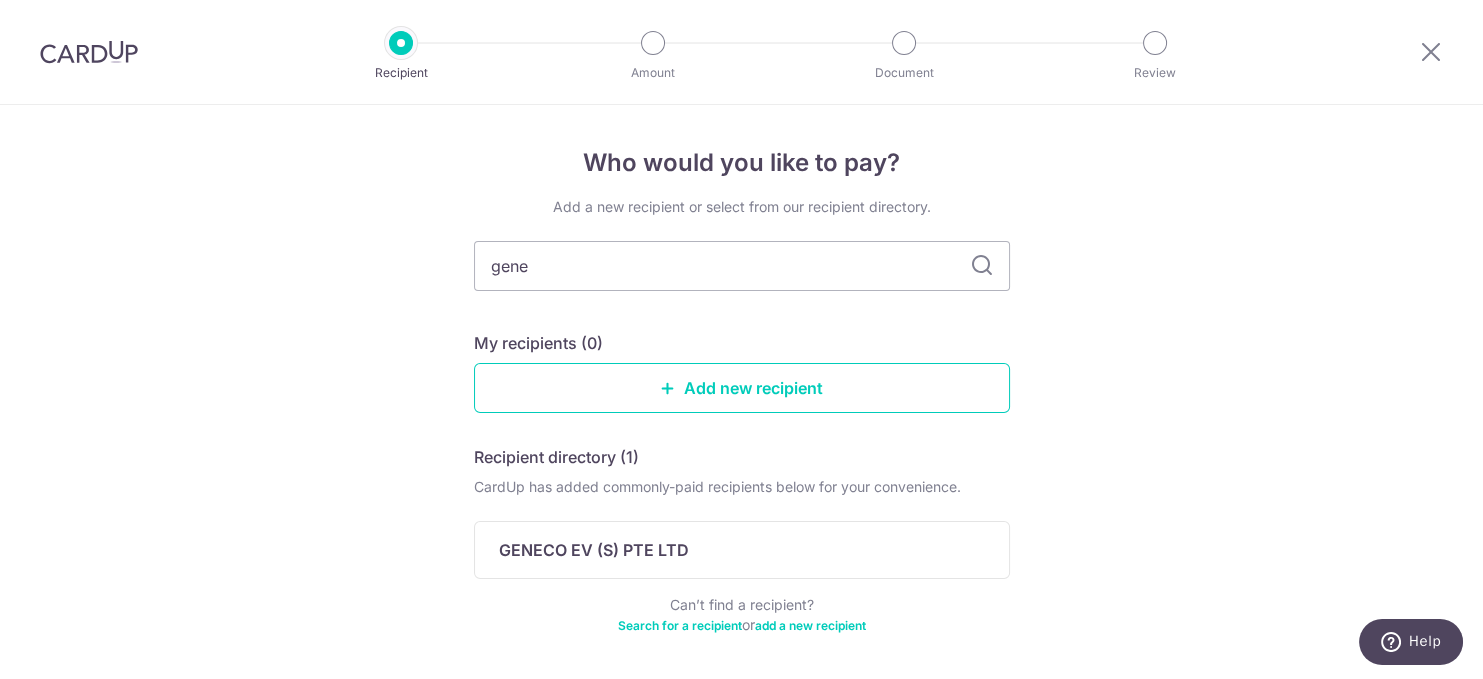 type on "geneo" 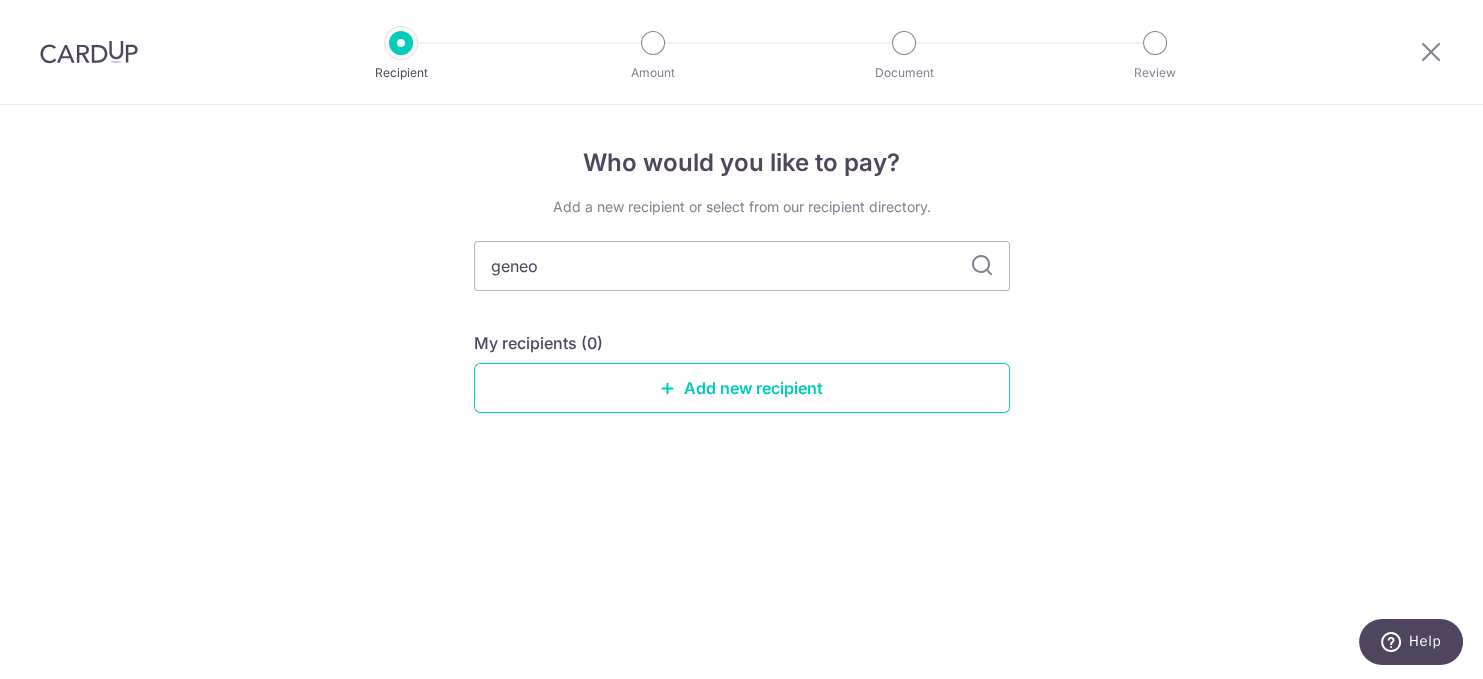 type on "gene" 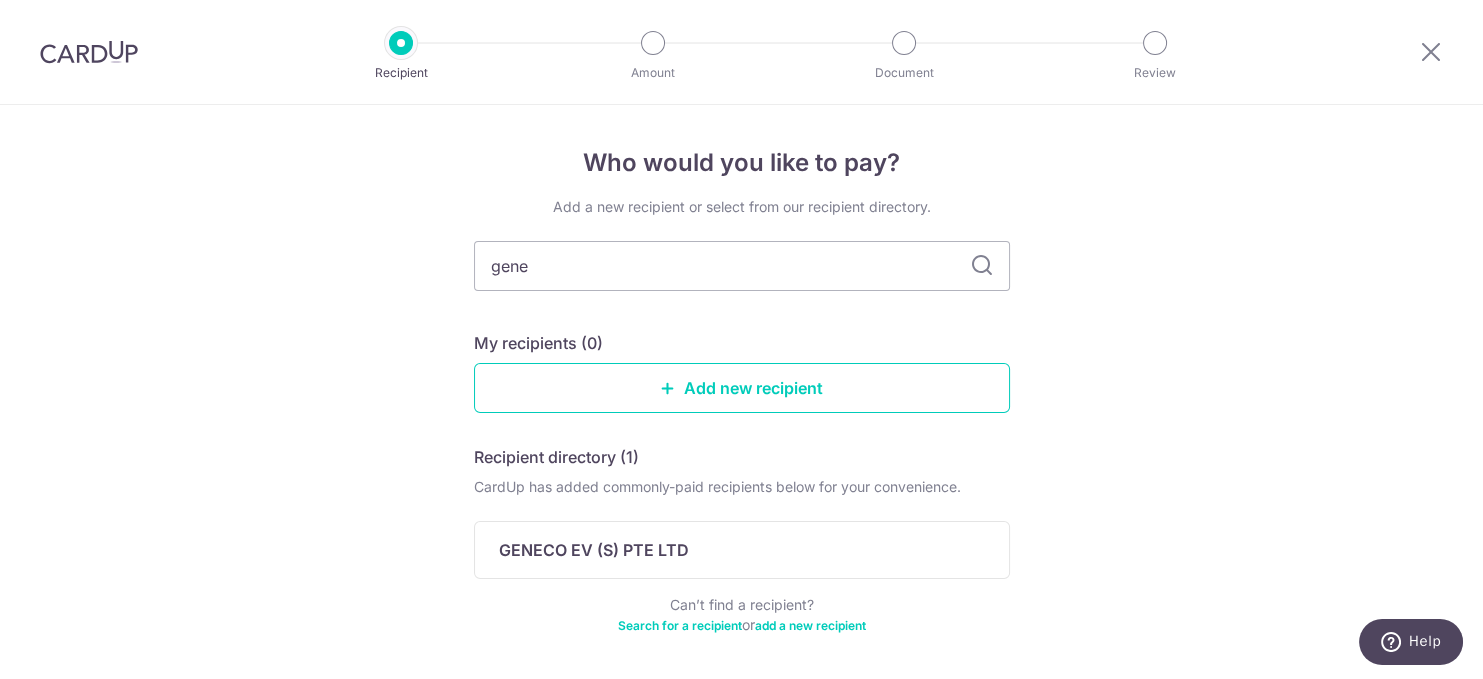 type on "genec" 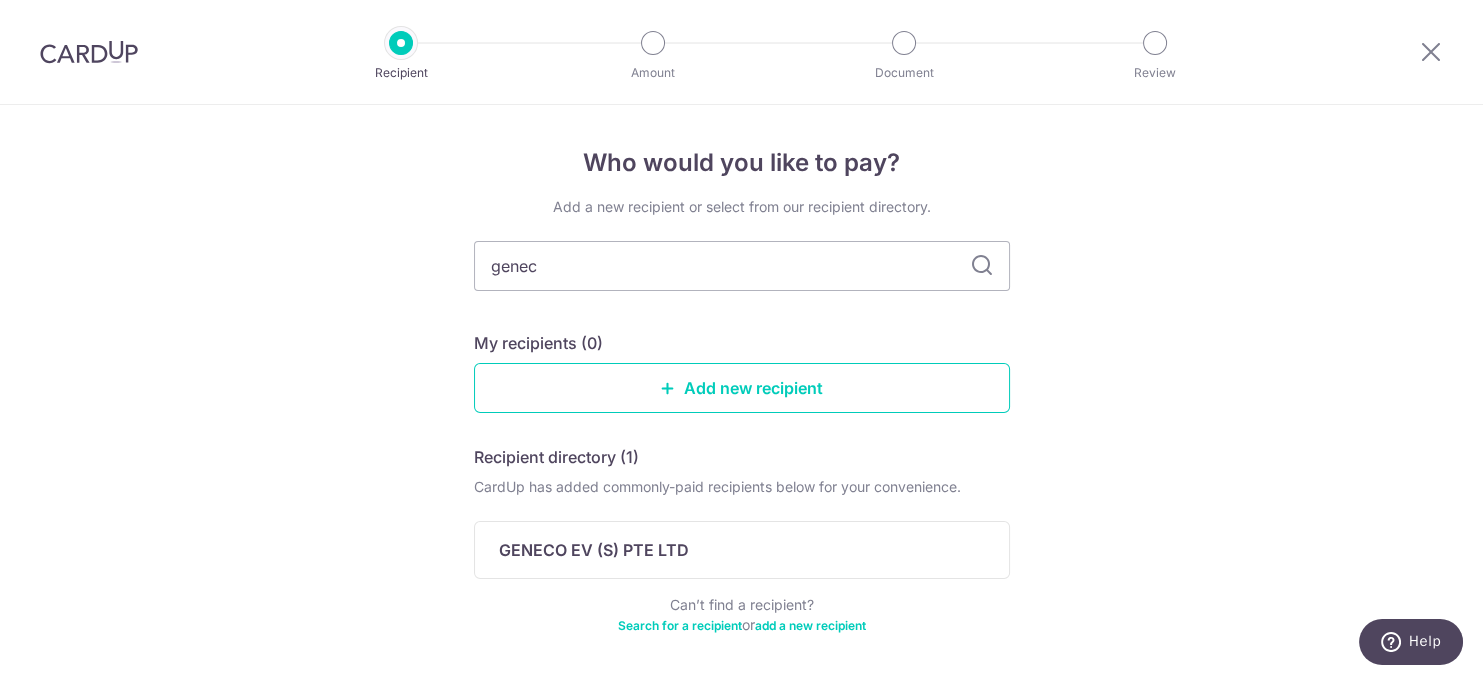 type on "geneco" 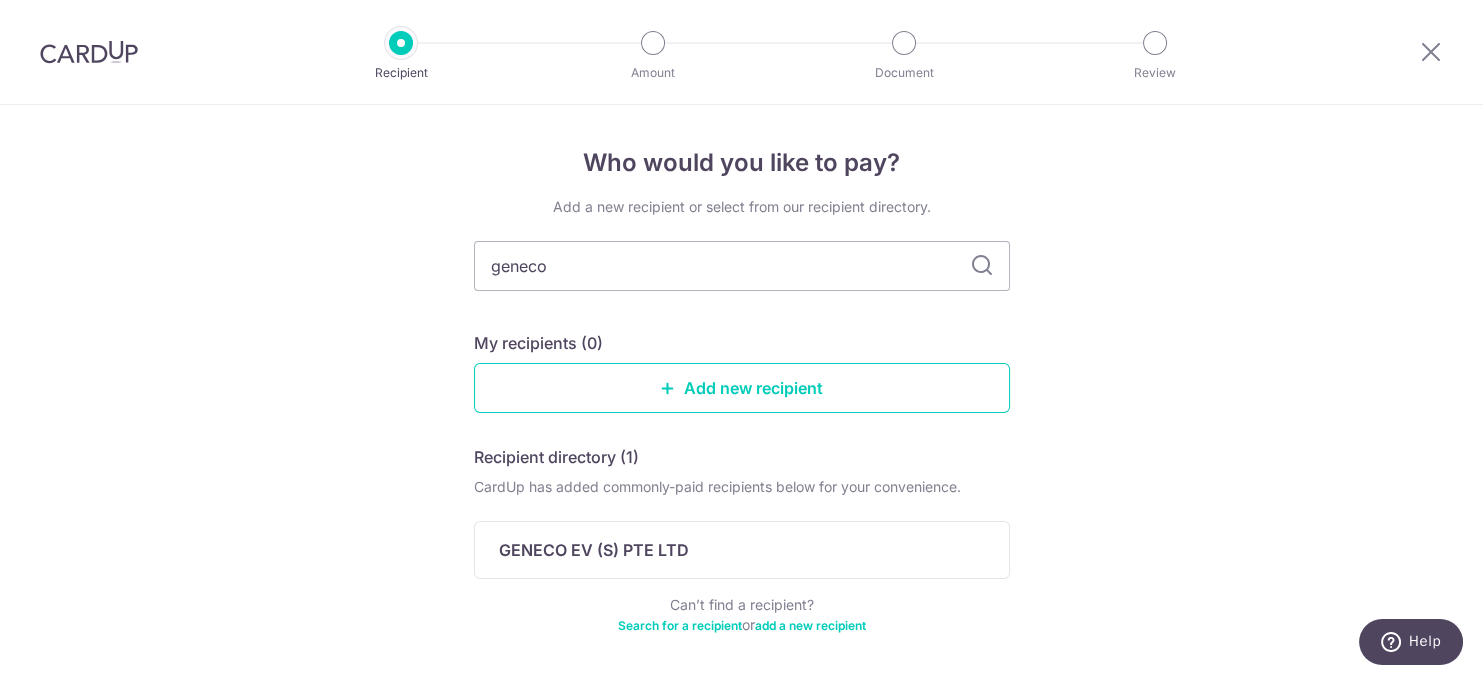 click at bounding box center [982, 266] 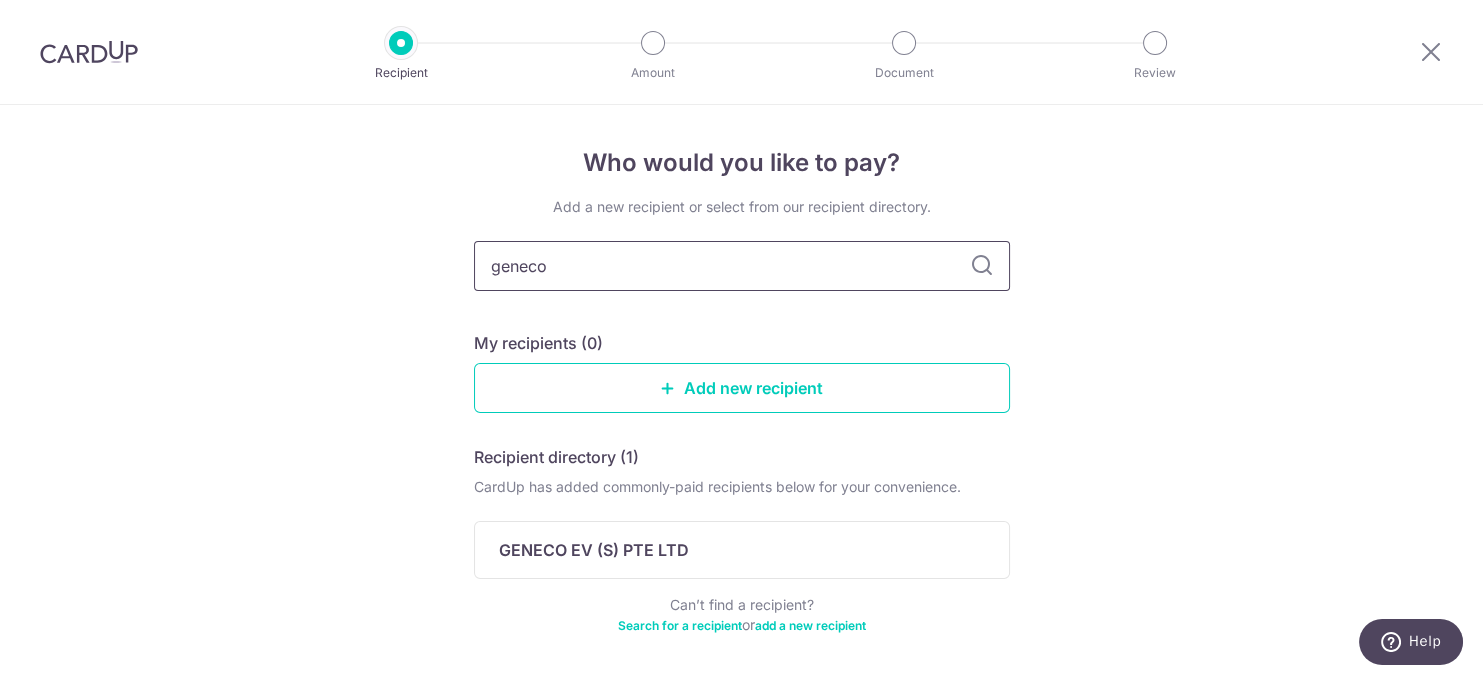 click on "geneco" at bounding box center [742, 266] 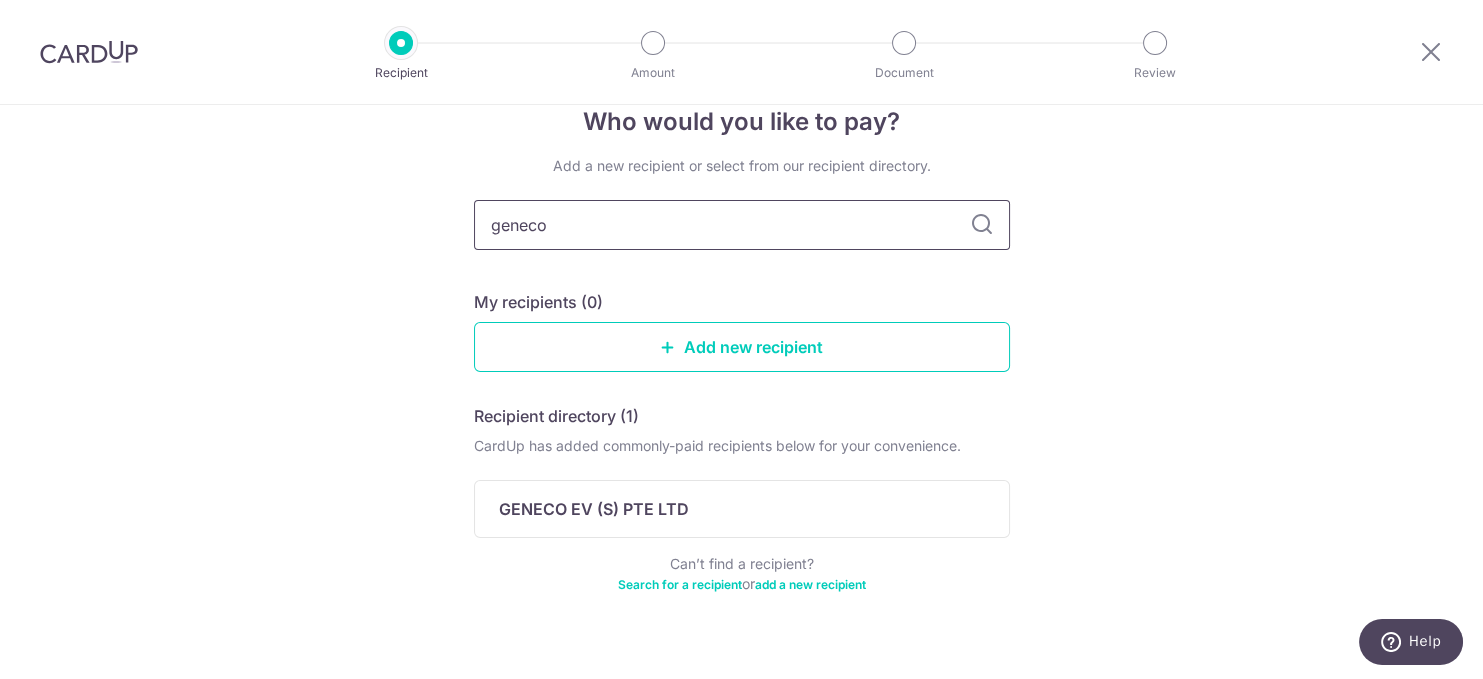 scroll, scrollTop: 73, scrollLeft: 0, axis: vertical 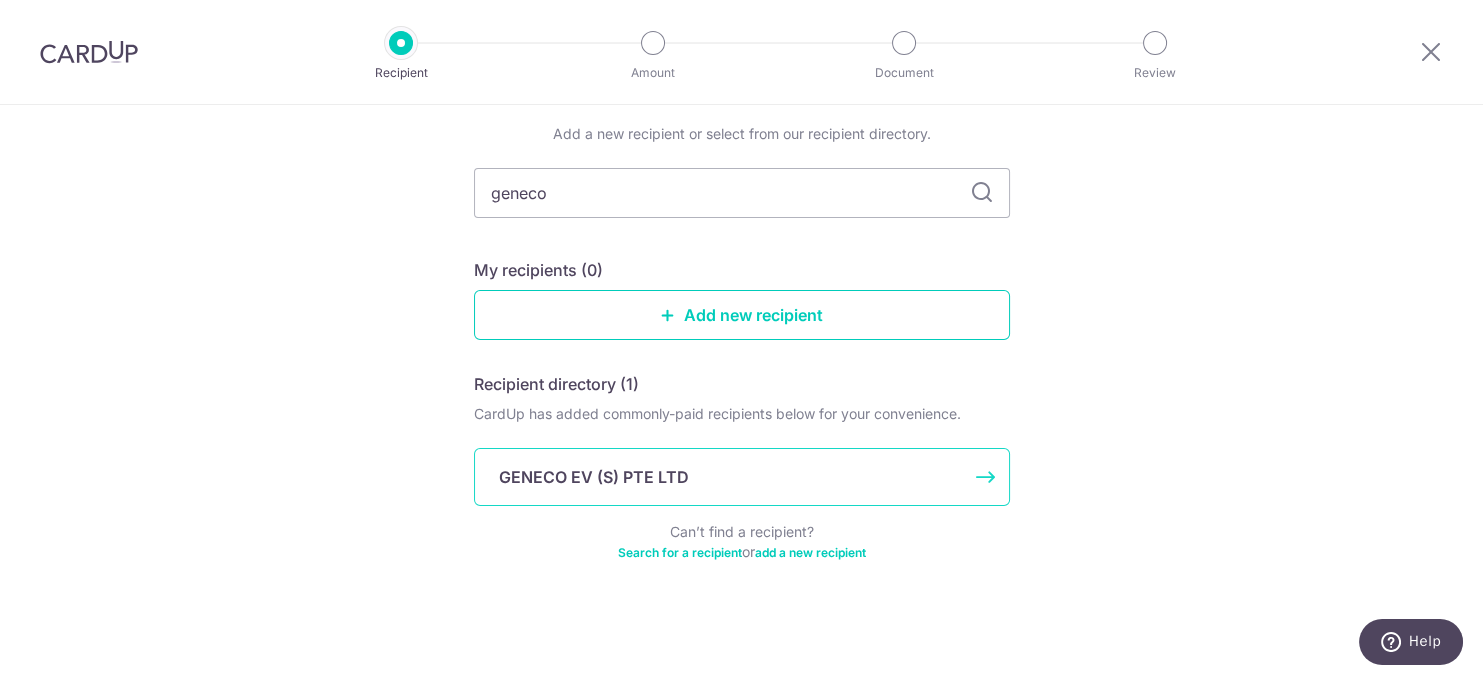 click on "GENECO EV (S) PTE LTD" at bounding box center [742, 477] 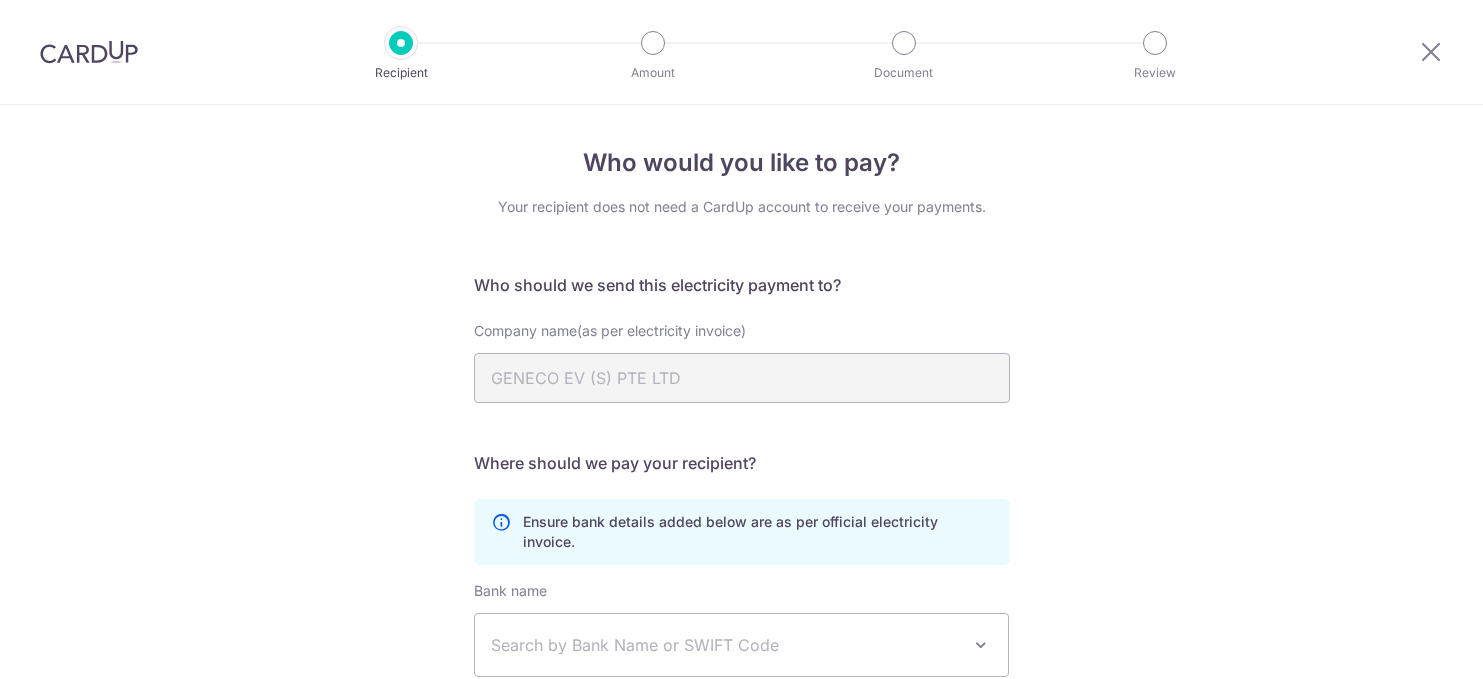 scroll, scrollTop: 0, scrollLeft: 0, axis: both 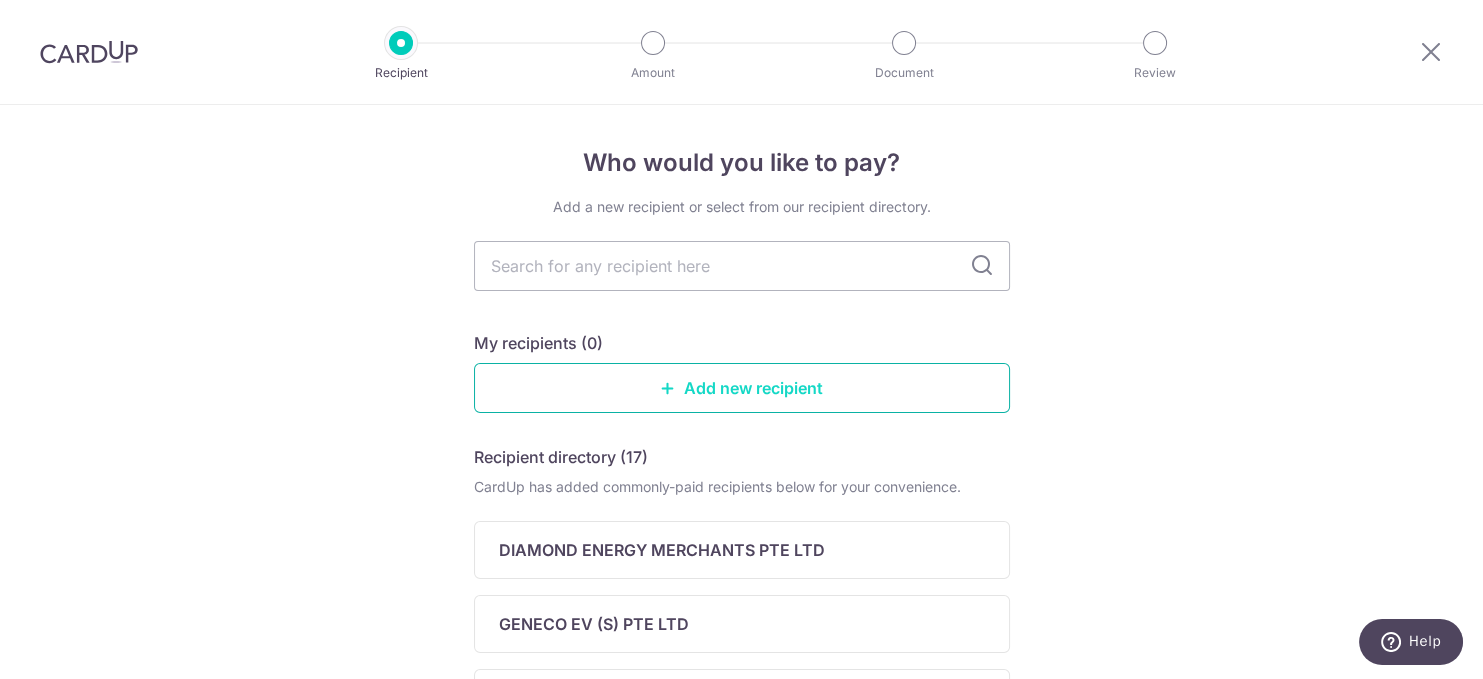 click on "Add new recipient" at bounding box center (742, 388) 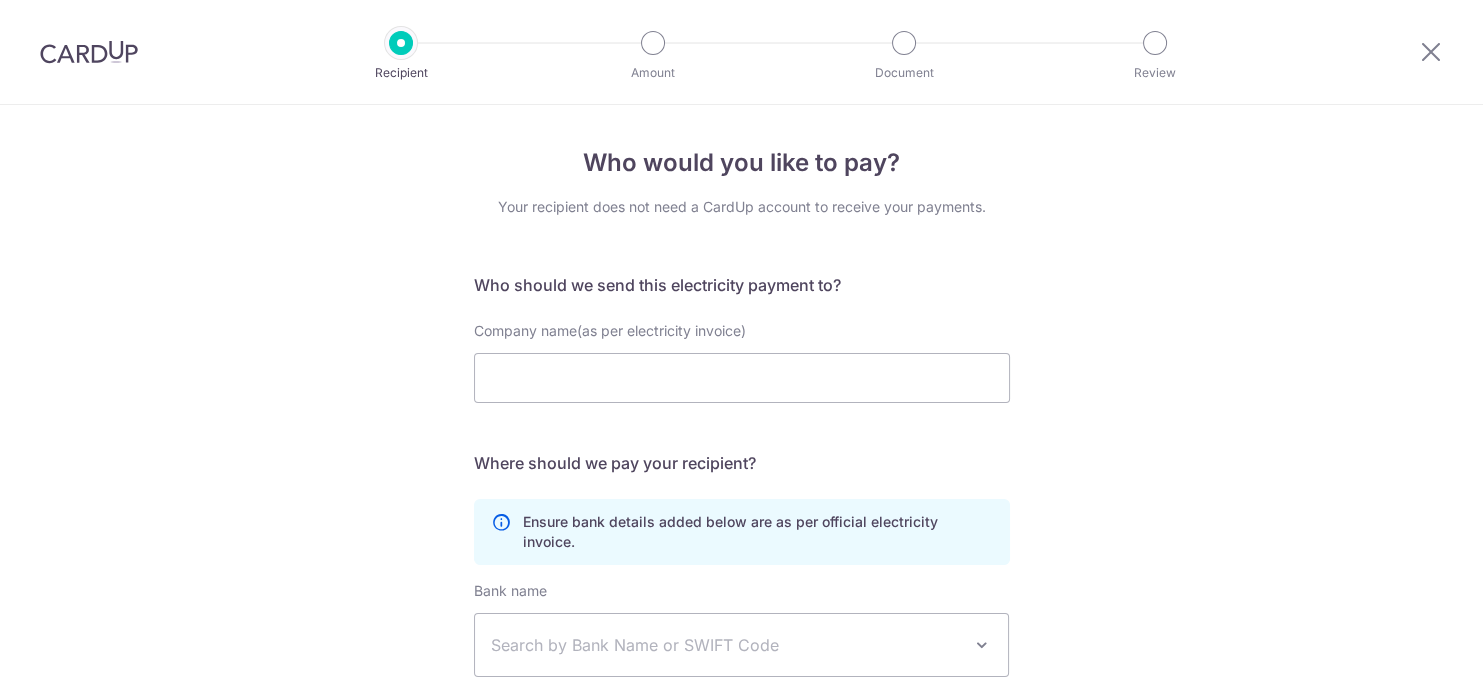 scroll, scrollTop: 0, scrollLeft: 0, axis: both 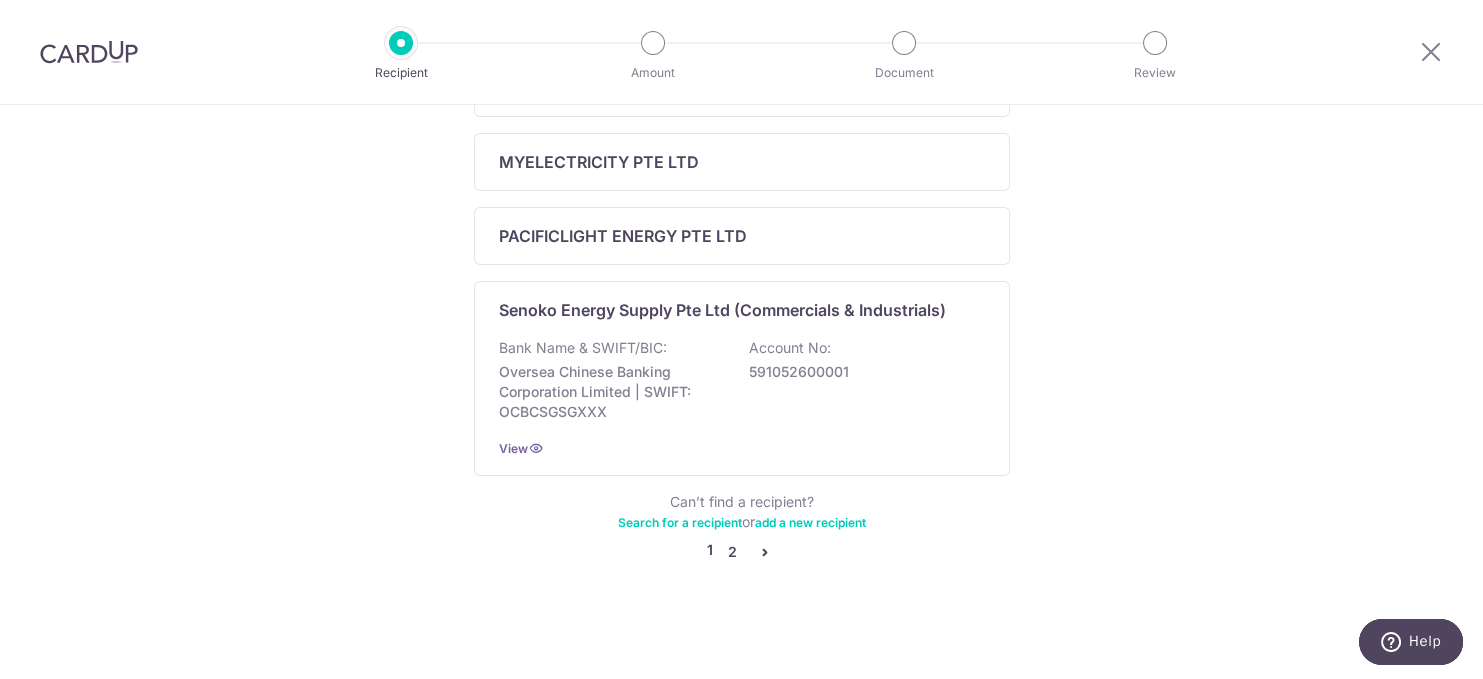 click on "2" at bounding box center (733, 552) 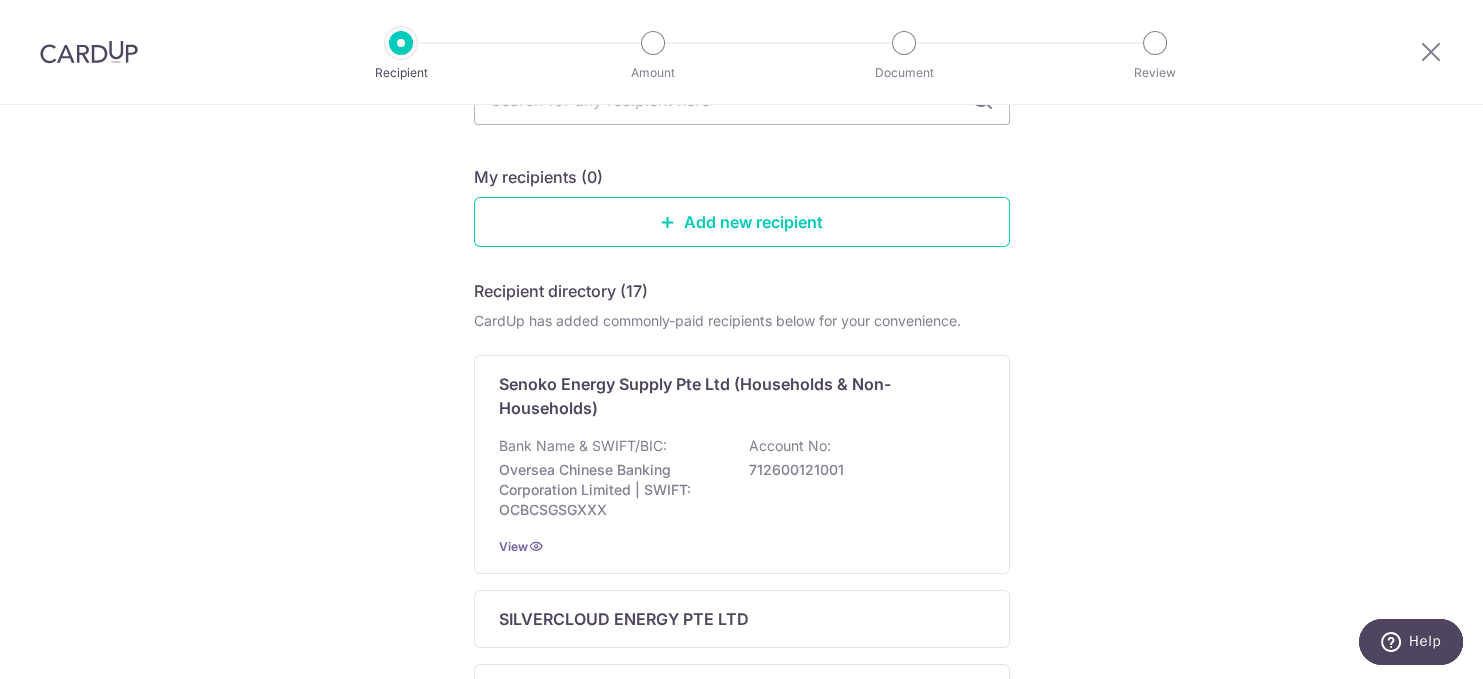 scroll, scrollTop: 0, scrollLeft: 0, axis: both 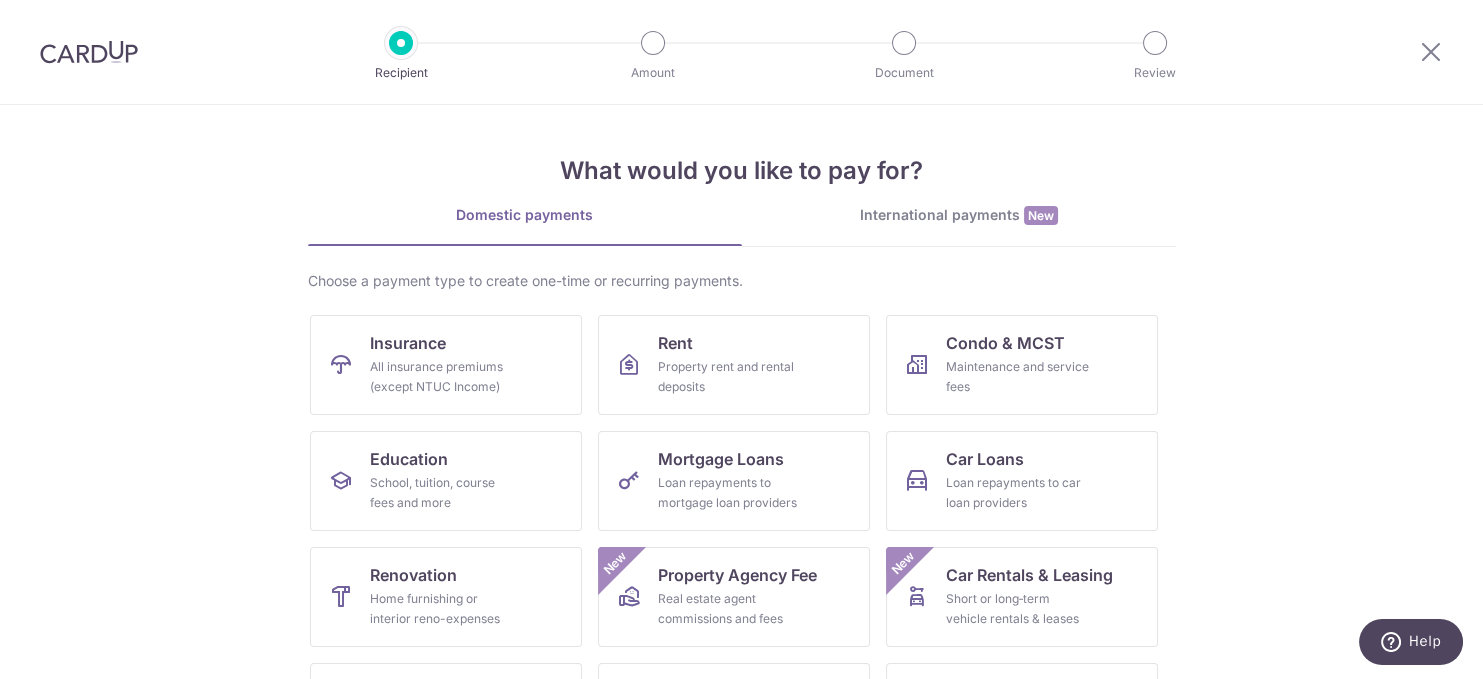 click at bounding box center [89, 52] 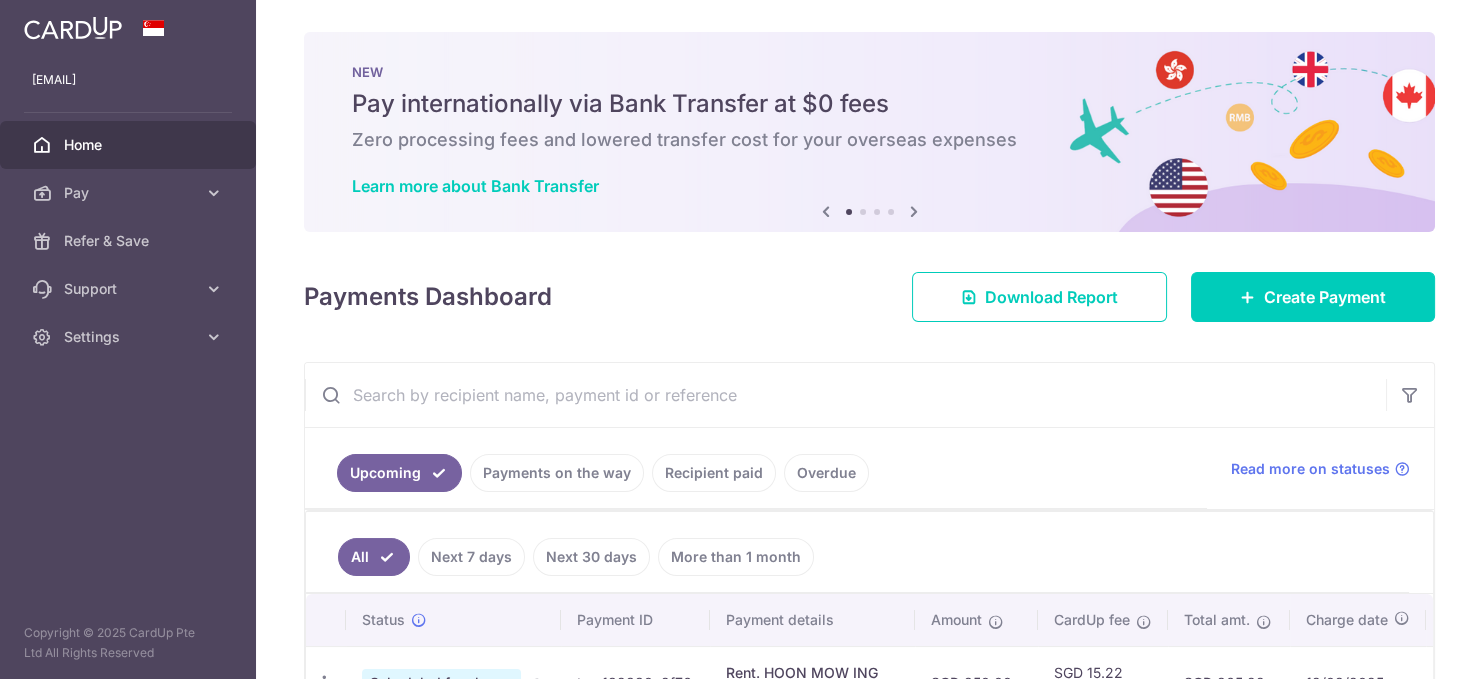 scroll, scrollTop: 0, scrollLeft: 0, axis: both 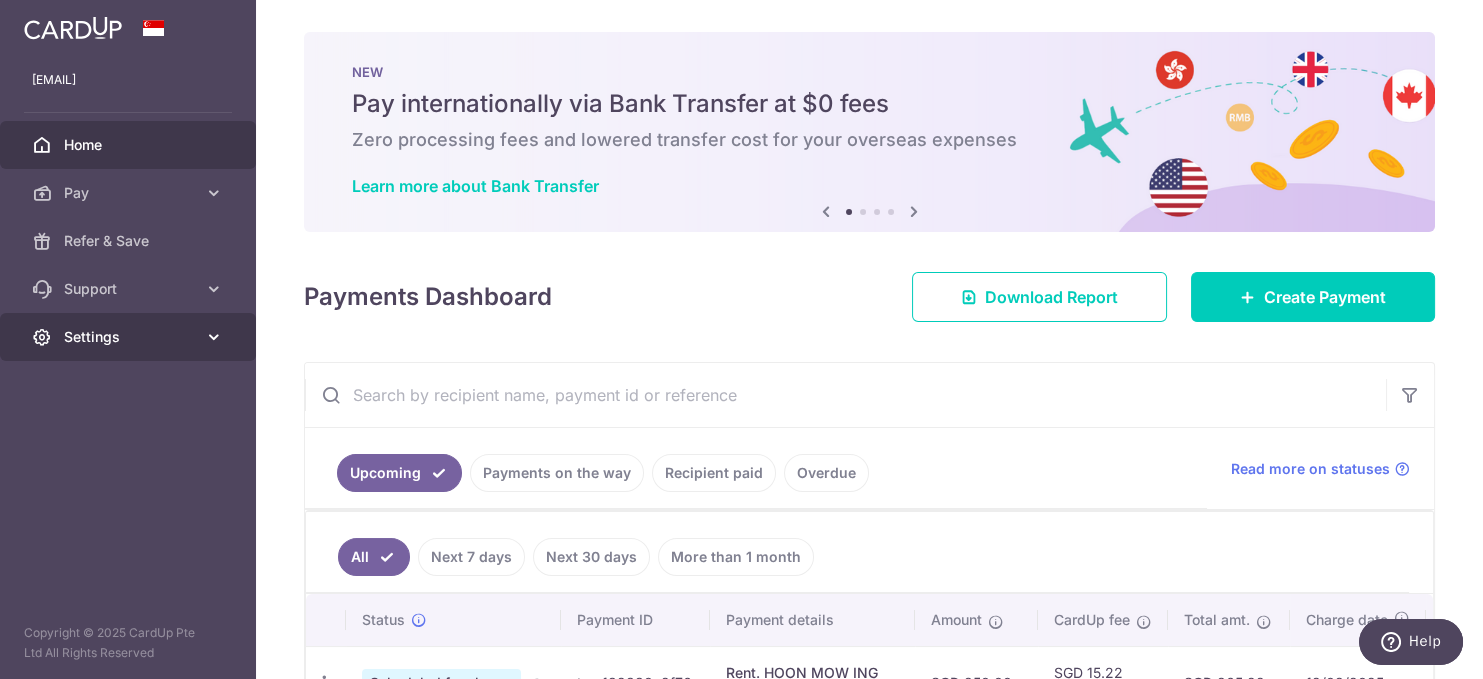 click at bounding box center (214, 337) 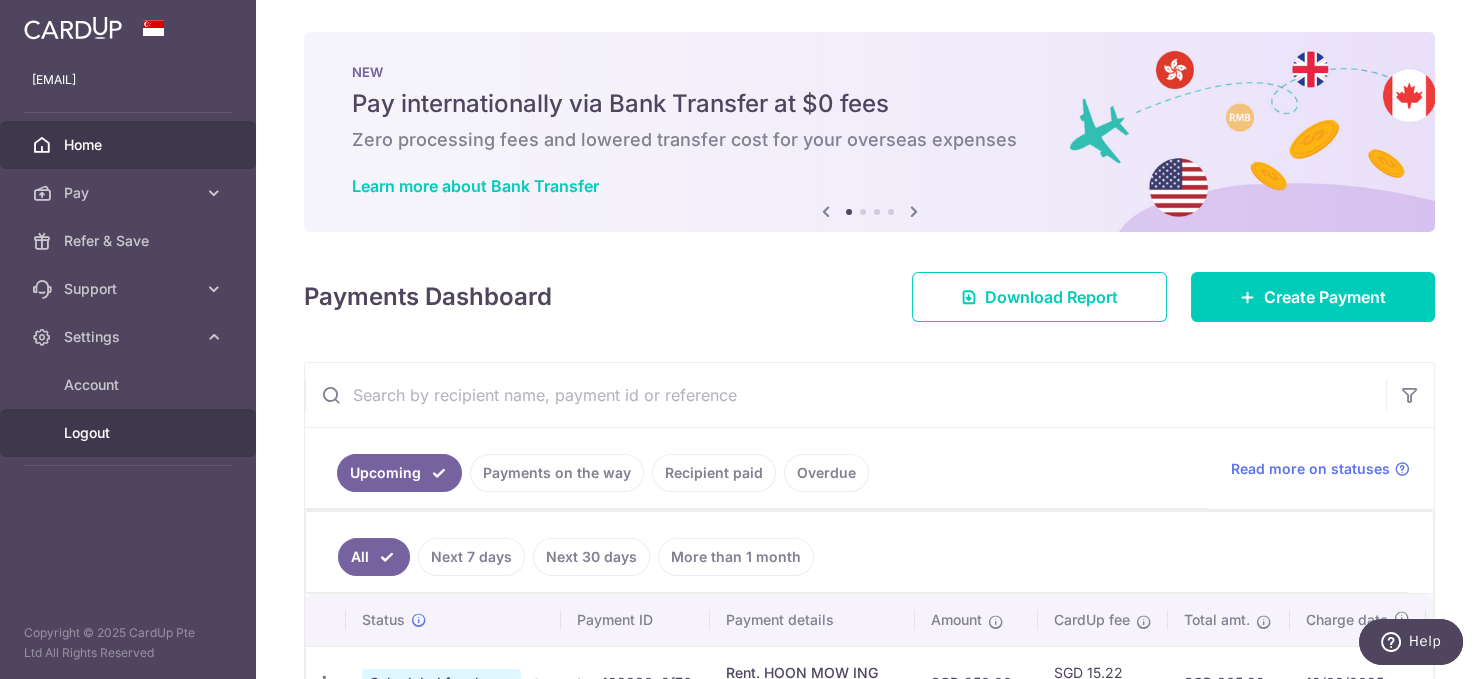 click on "Logout" at bounding box center [130, 433] 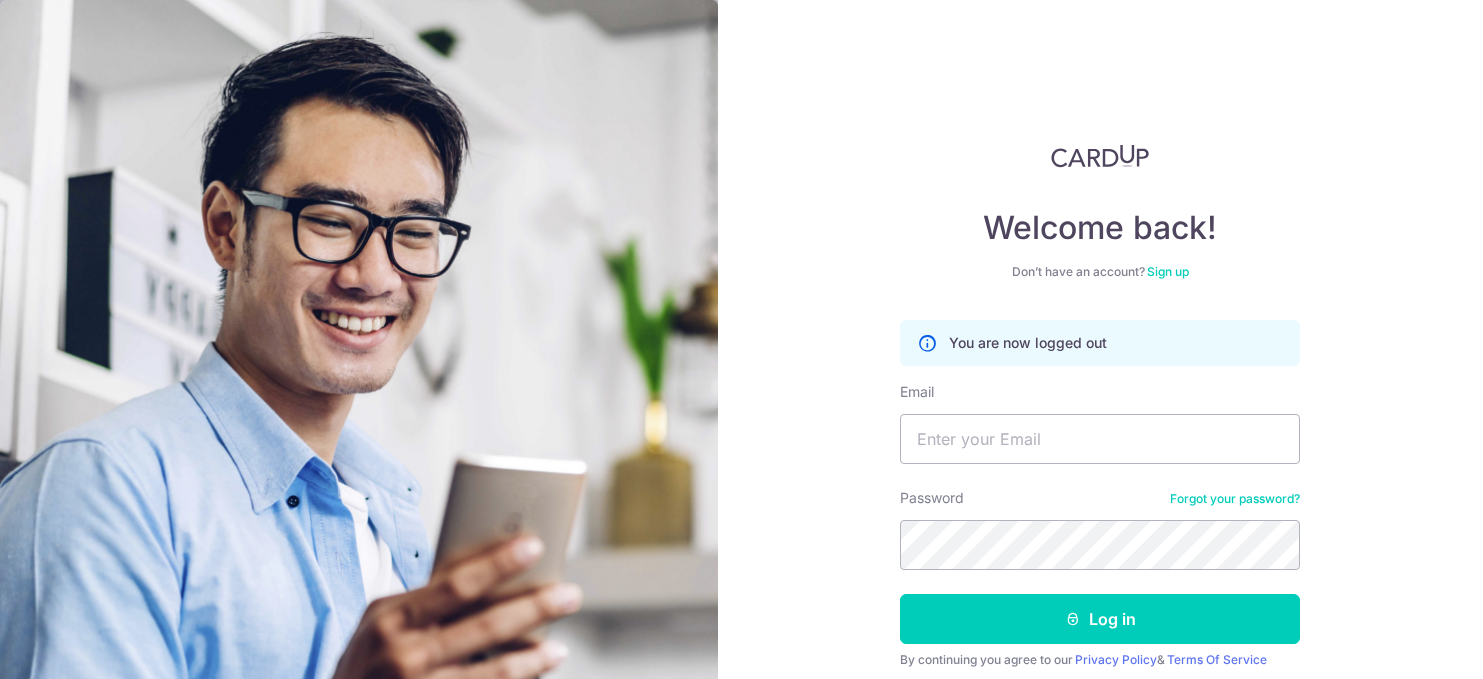 scroll, scrollTop: 0, scrollLeft: 0, axis: both 